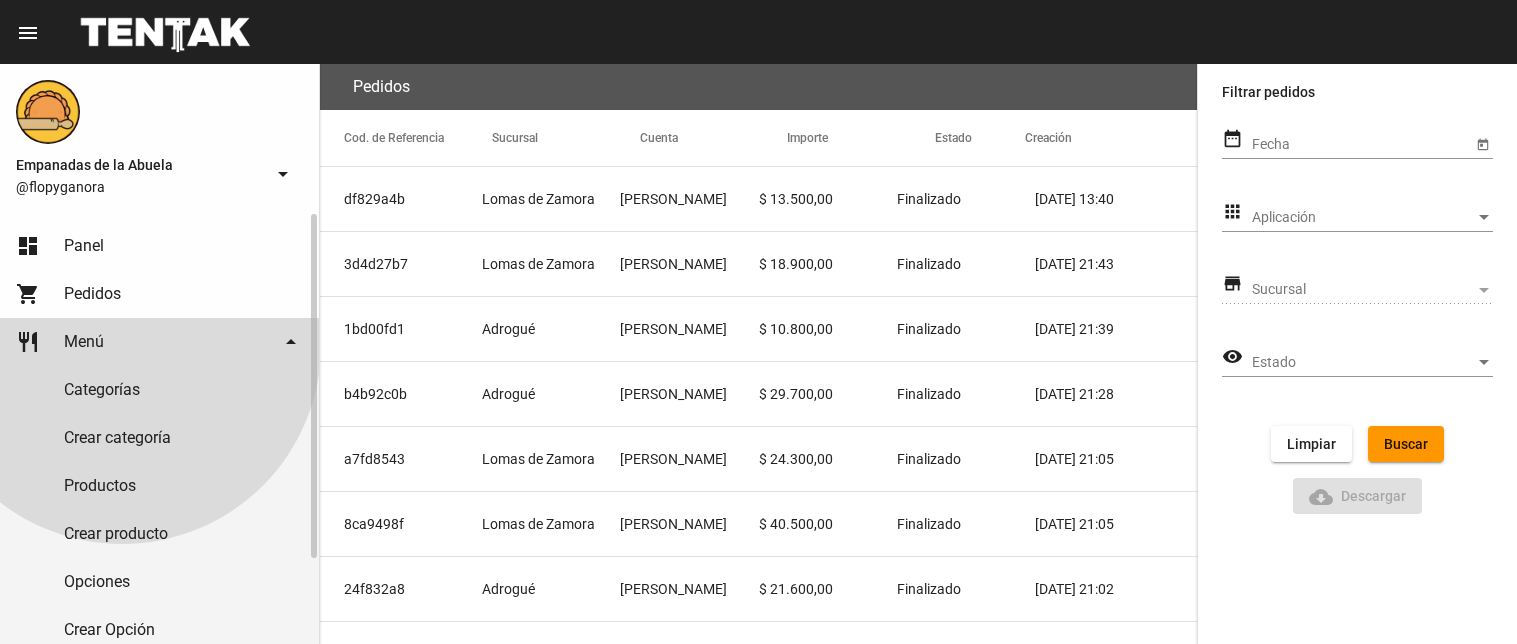 scroll, scrollTop: 0, scrollLeft: 0, axis: both 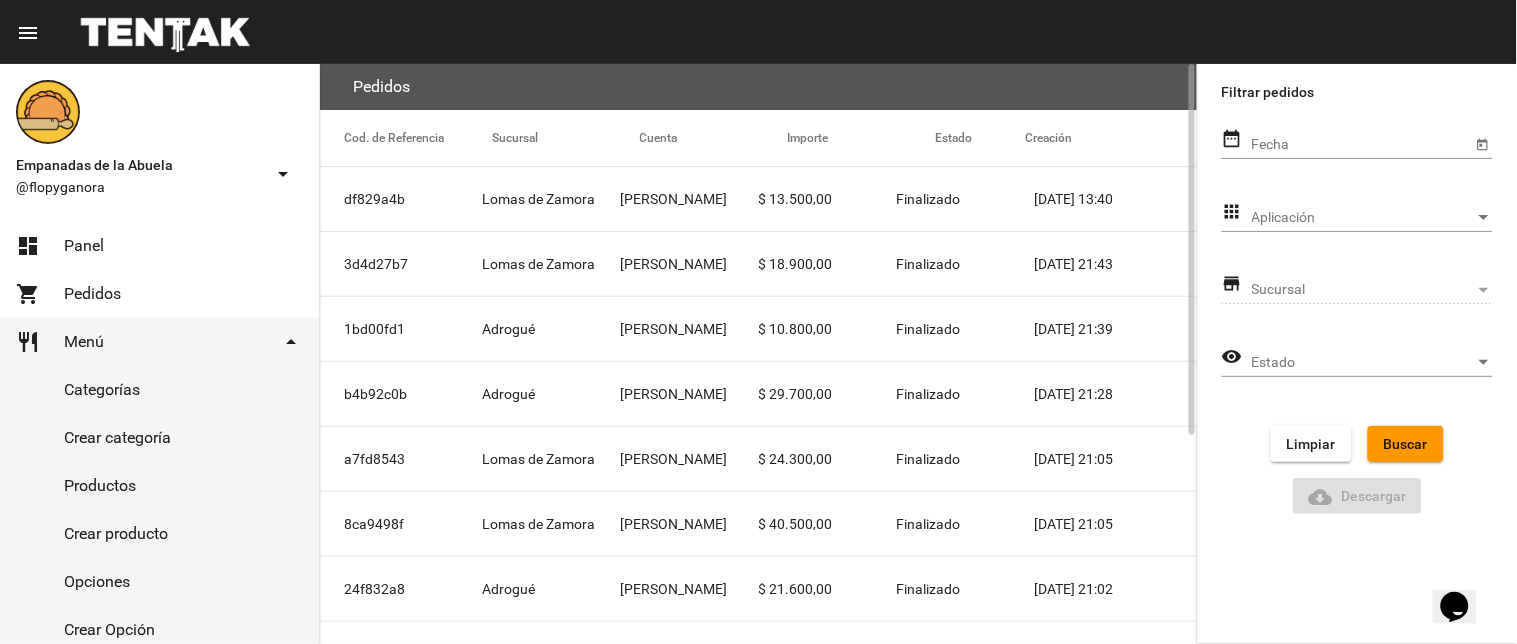 drag, startPoint x: 162, startPoint y: 477, endPoint x: 610, endPoint y: 373, distance: 459.91302 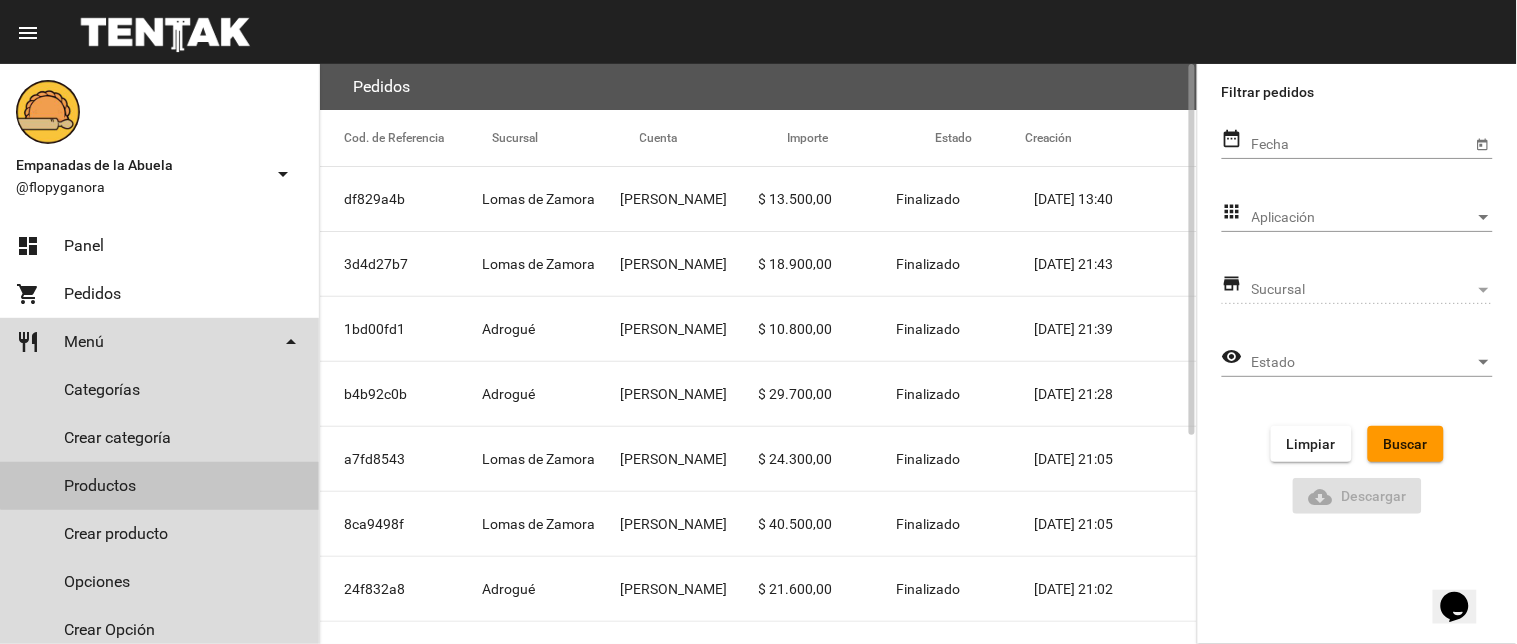 scroll, scrollTop: 0, scrollLeft: 0, axis: both 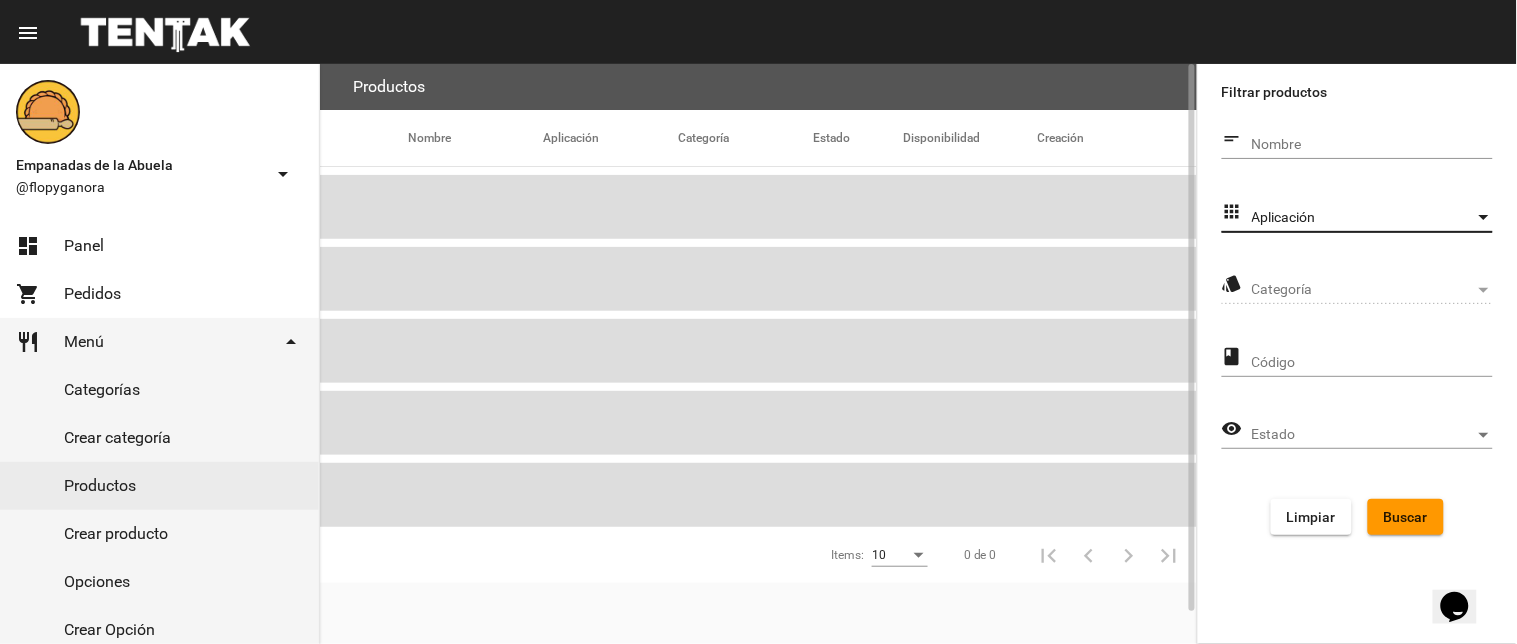 click on "Aplicación" at bounding box center [1363, 218] 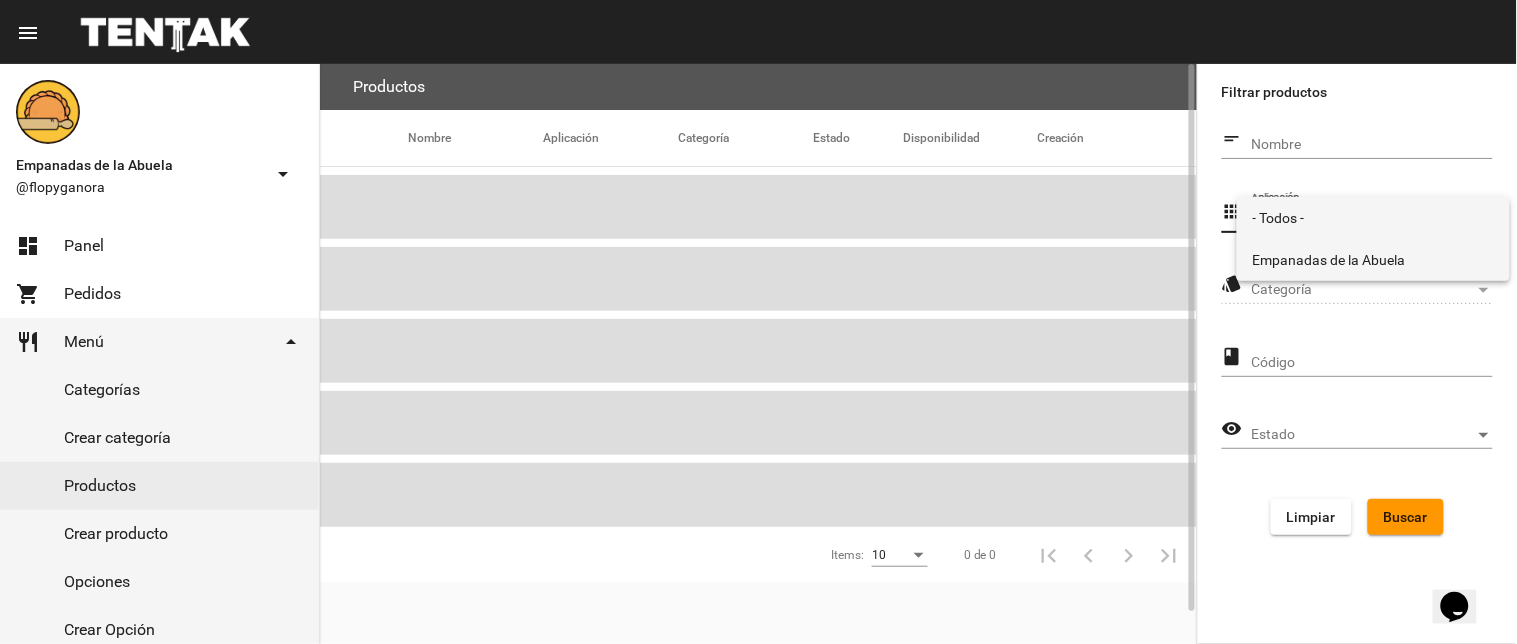 click on "Empanadas de la Abuela" at bounding box center (1373, 260) 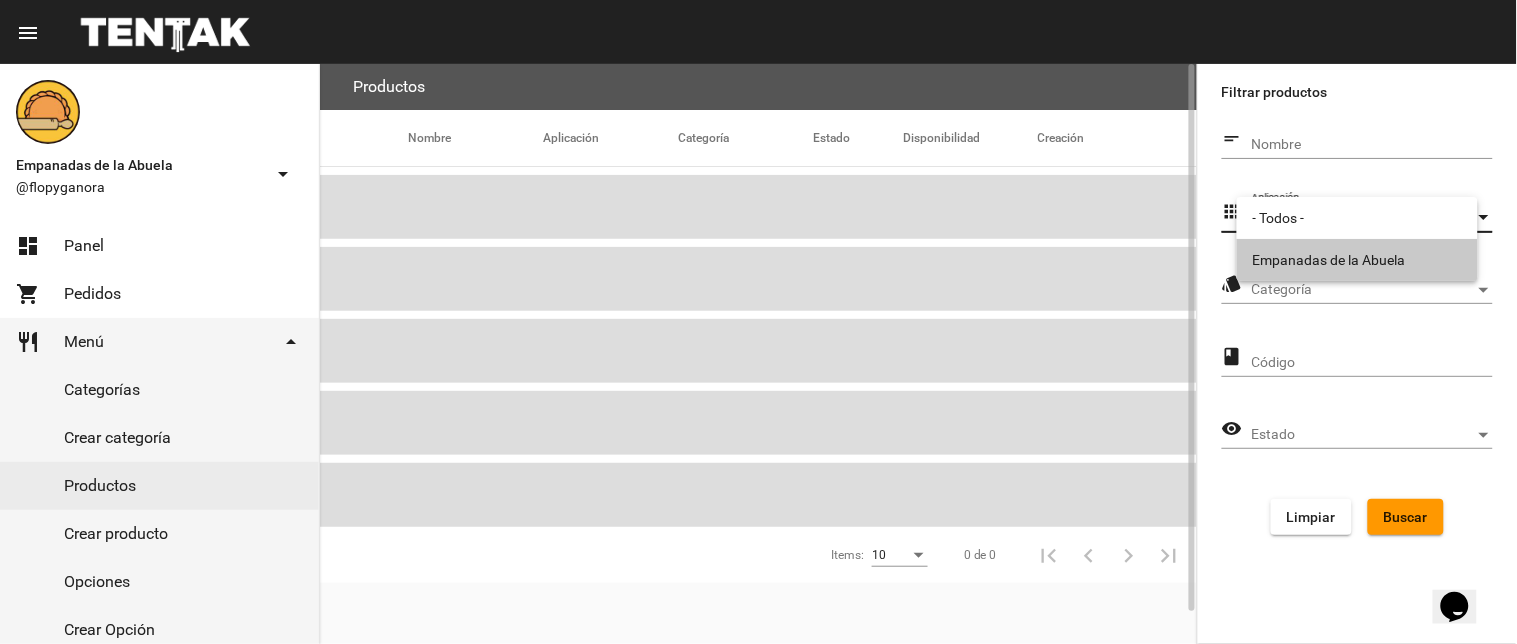 click on "Categoría" at bounding box center [1363, 290] 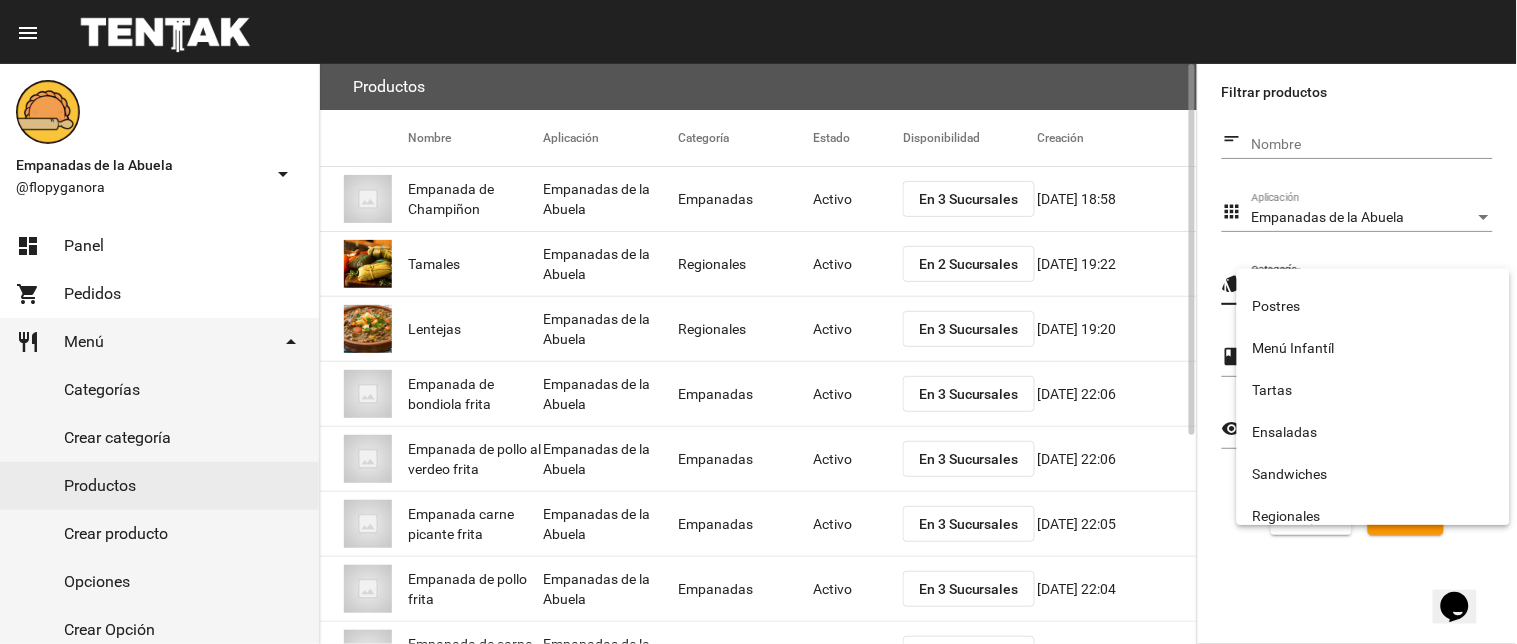 scroll, scrollTop: 332, scrollLeft: 0, axis: vertical 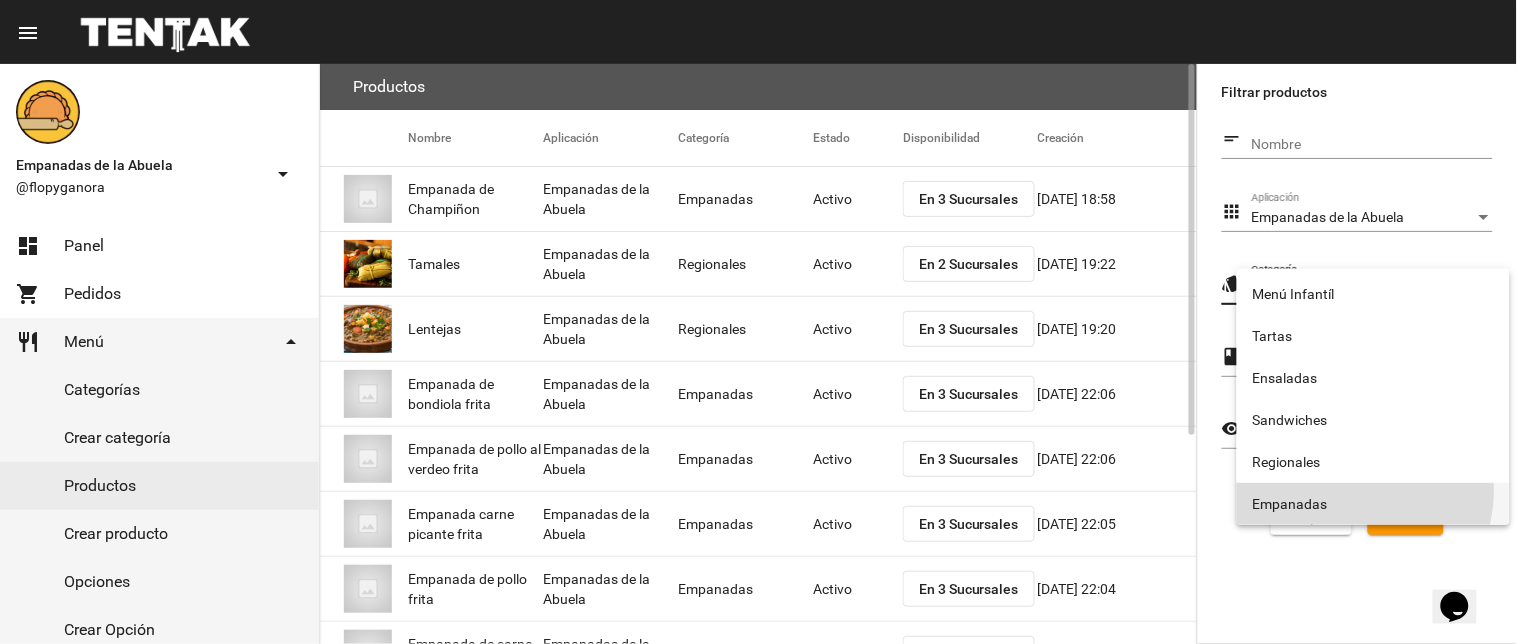 click on "Empanadas" at bounding box center [1373, 504] 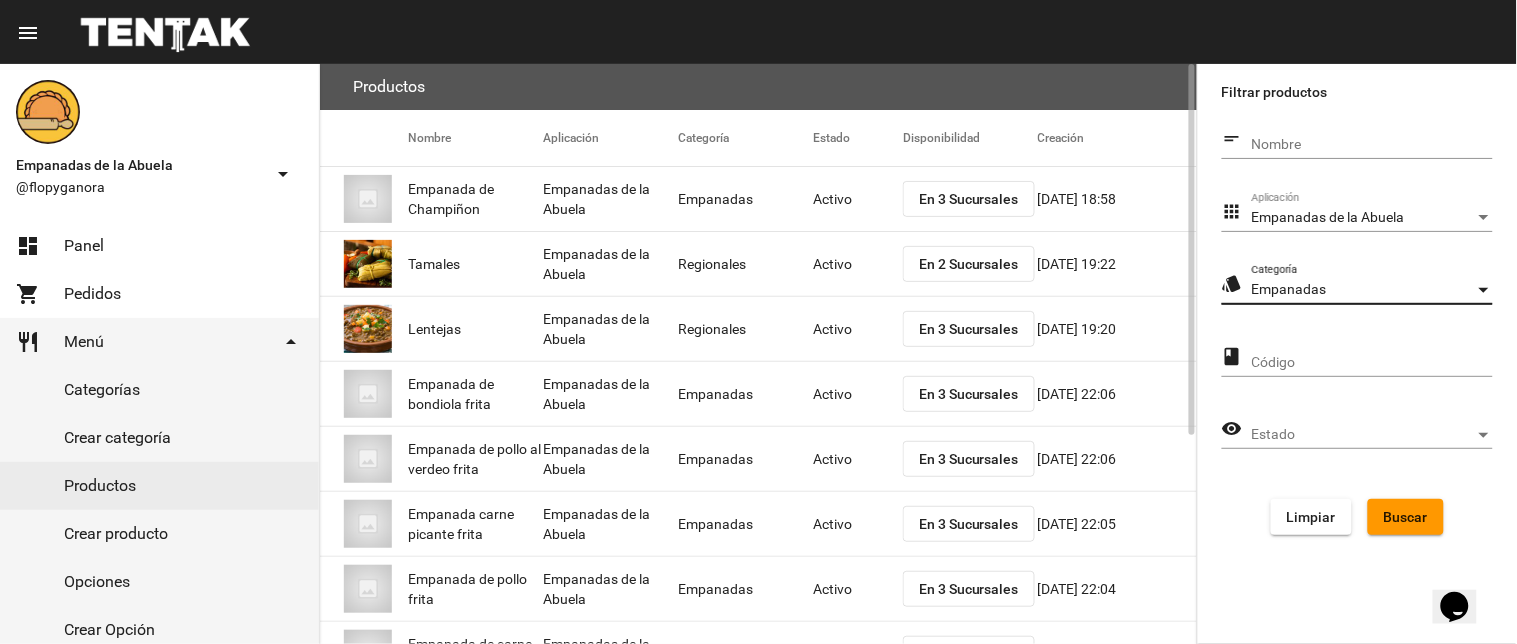 drag, startPoint x: 1401, startPoint y: 530, endPoint x: 1386, endPoint y: 521, distance: 17.492855 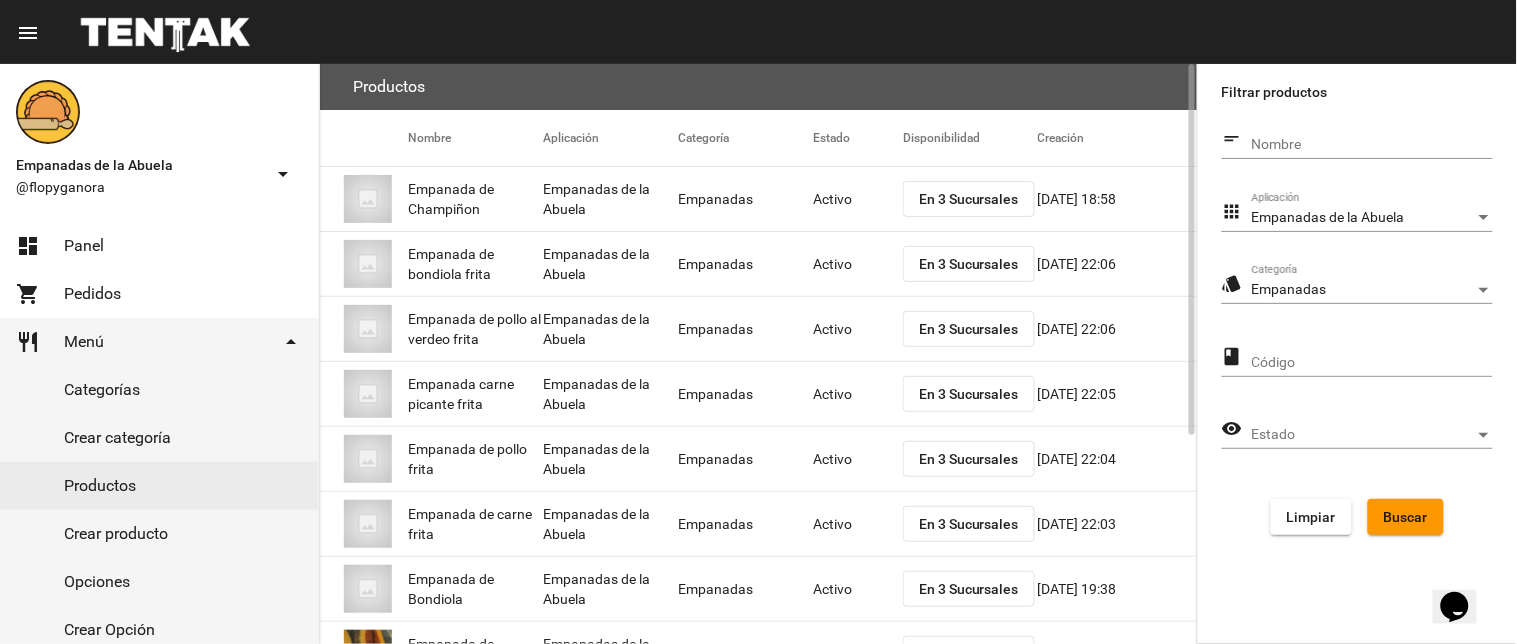 click on "En 3 Sucursales" 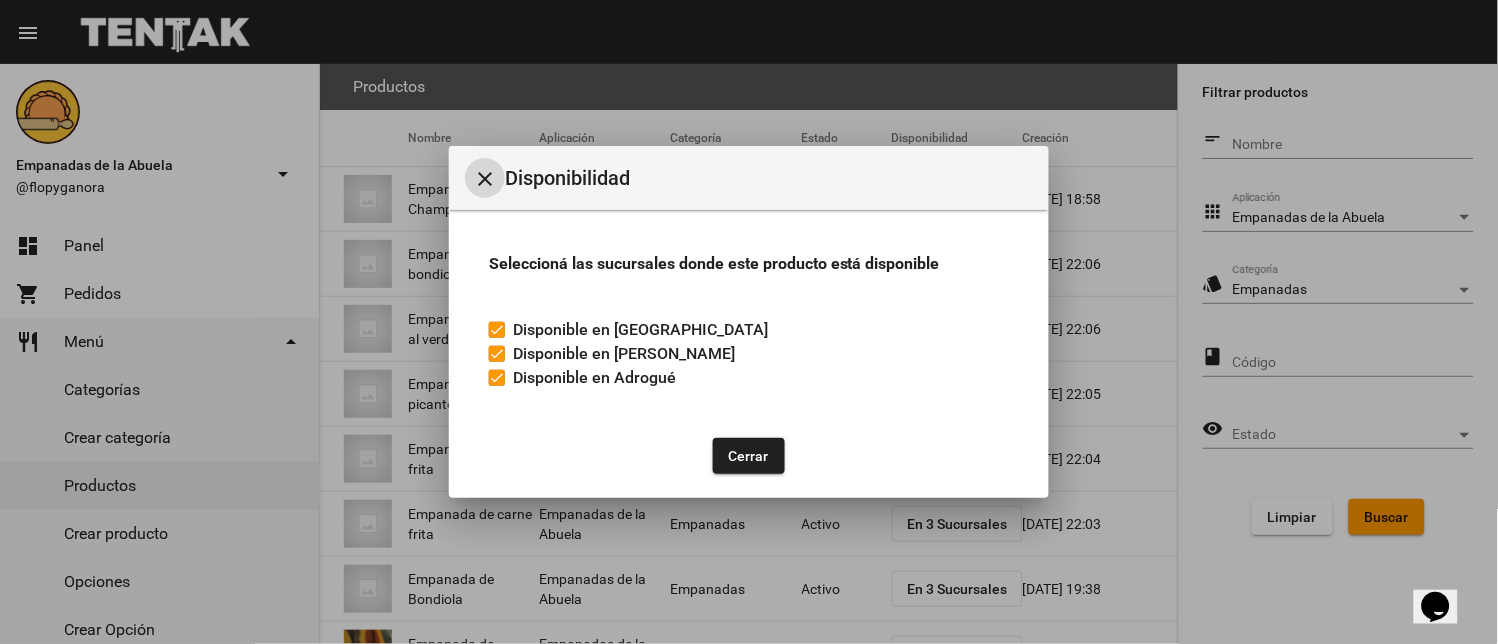 drag, startPoint x: 492, startPoint y: 371, endPoint x: 518, endPoint y: 374, distance: 26.172504 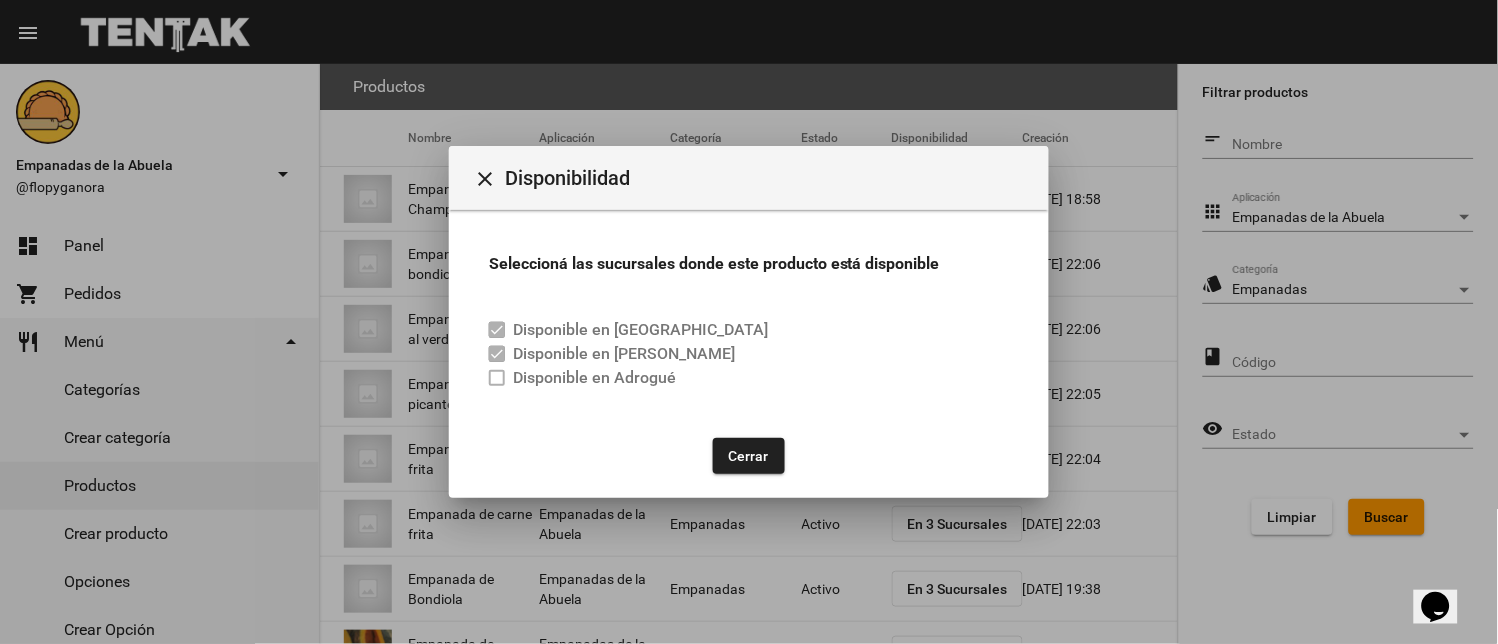 click on "Cerrar" 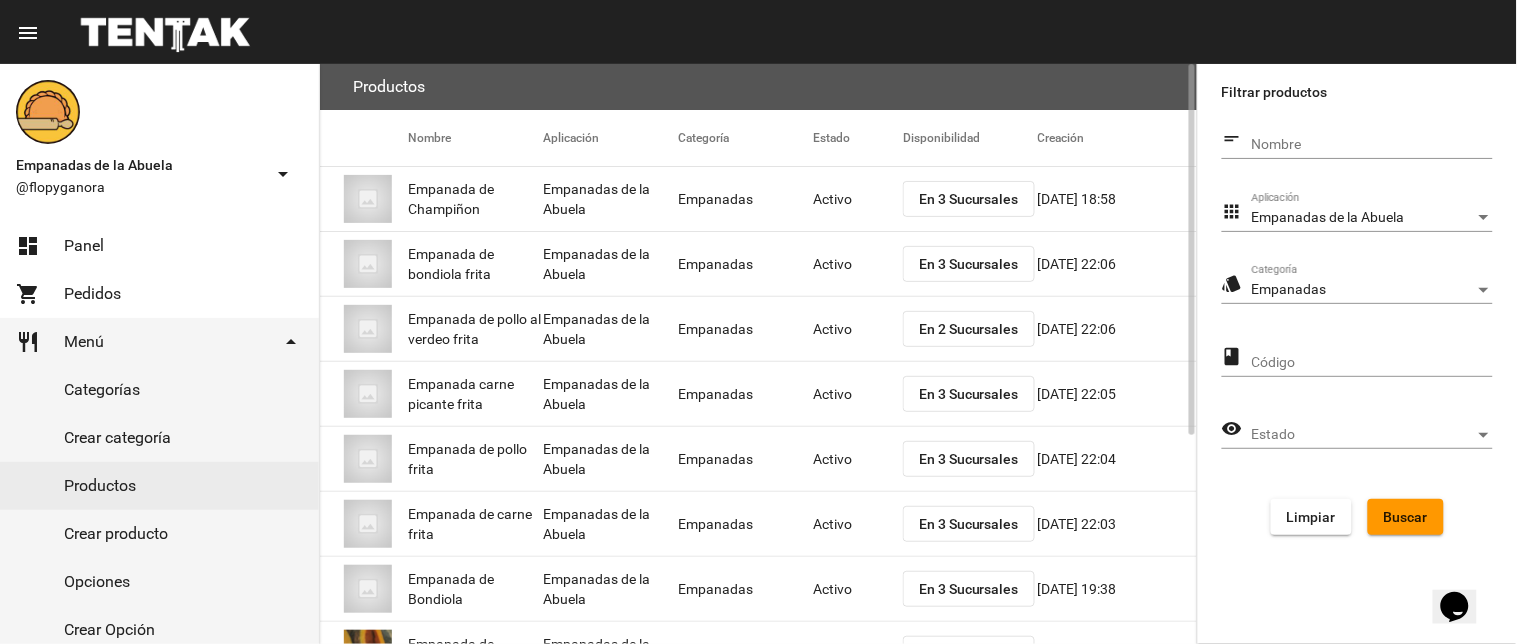 click on "Activo" 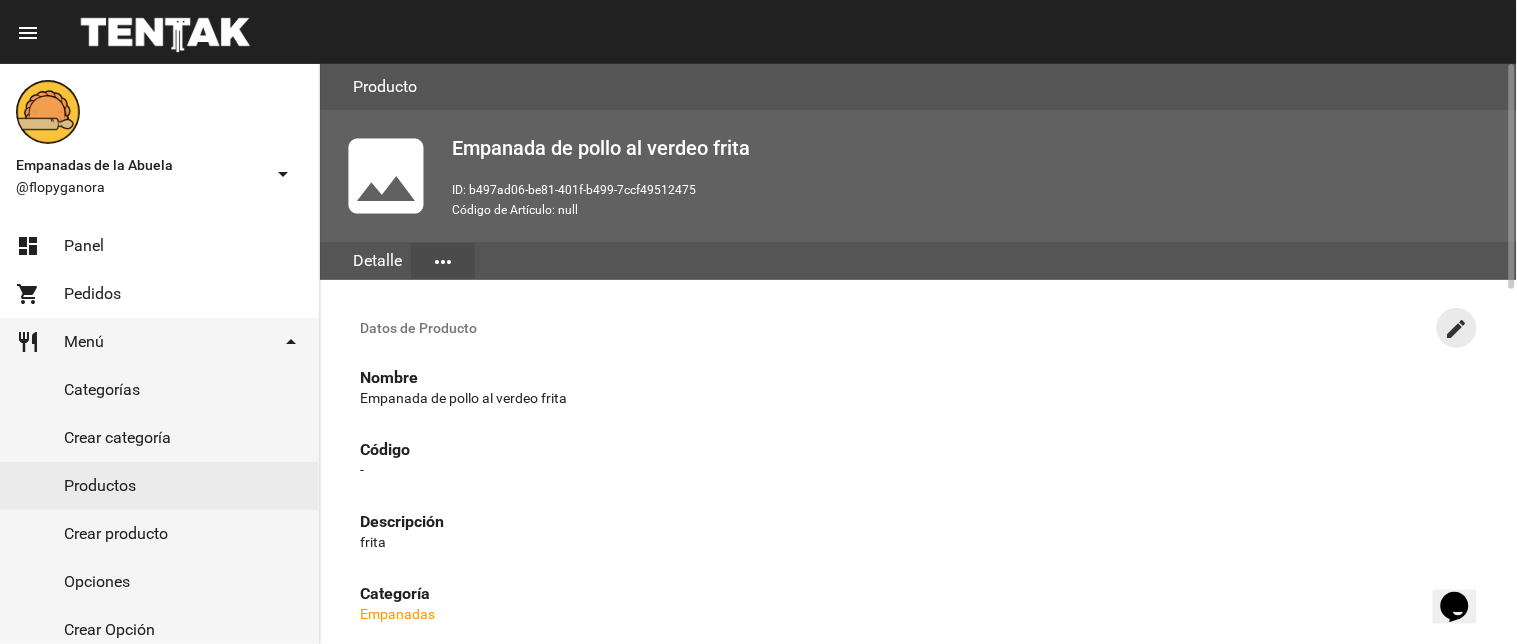 click on "create" 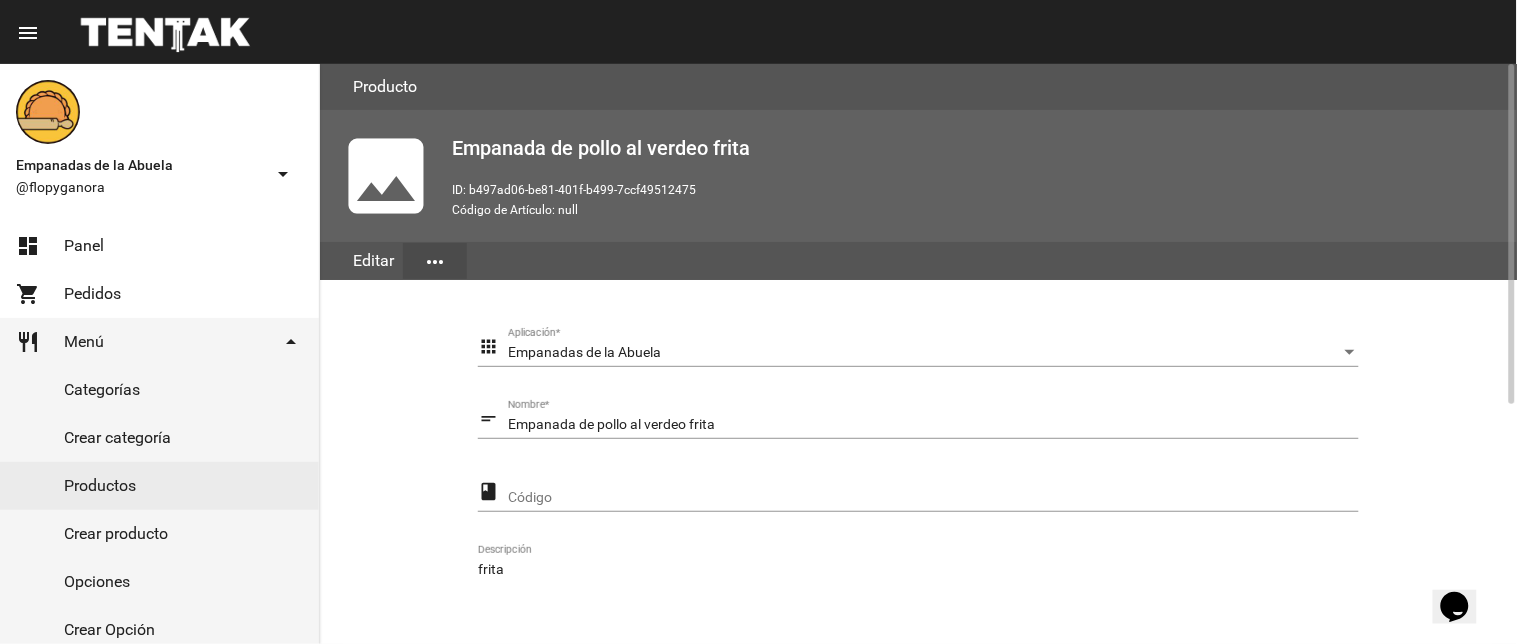 scroll, scrollTop: 408, scrollLeft: 0, axis: vertical 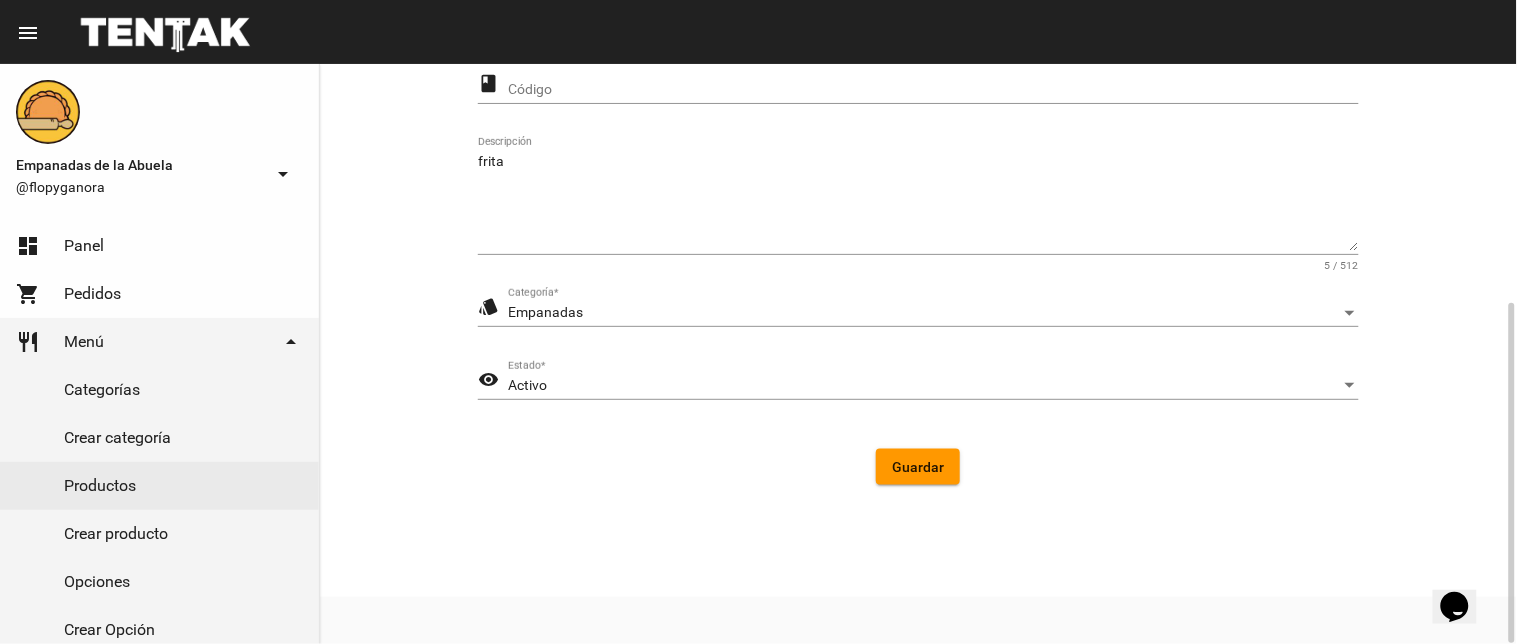 click on "Activo Estado  *" 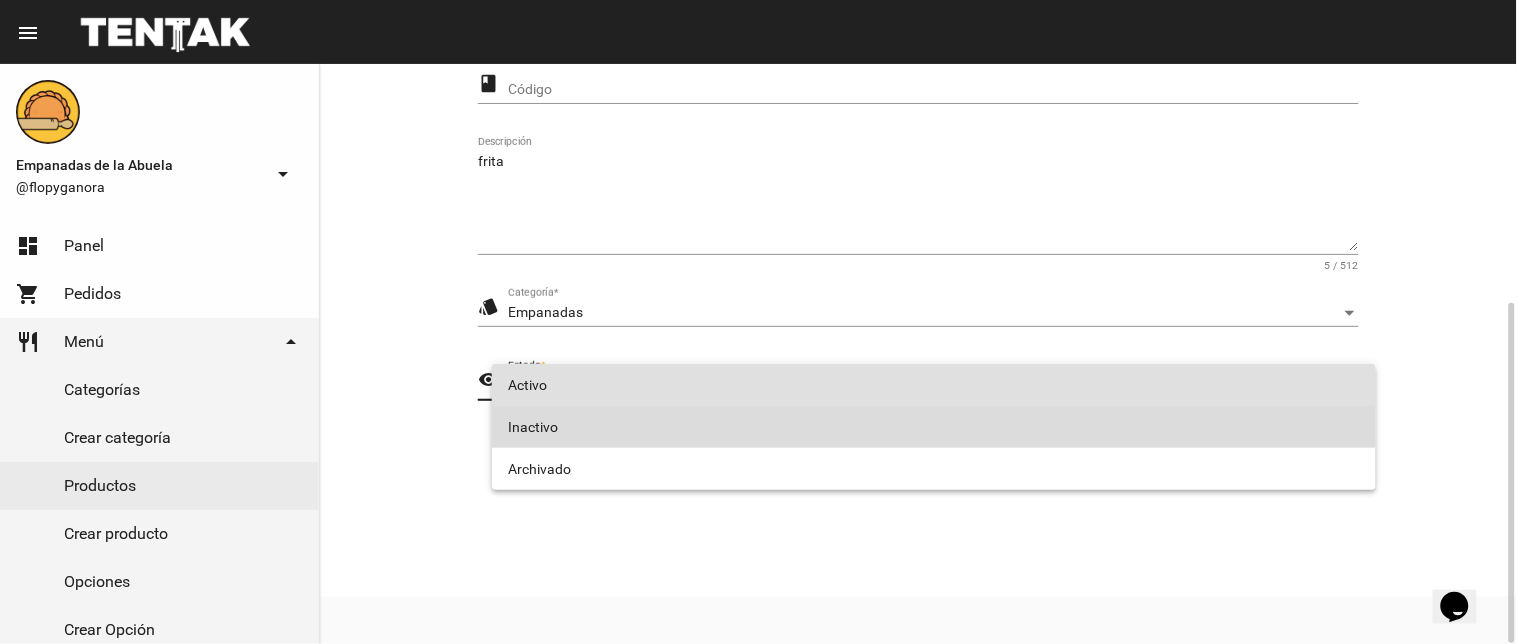 drag, startPoint x: 622, startPoint y: 424, endPoint x: 644, endPoint y: 430, distance: 22.803509 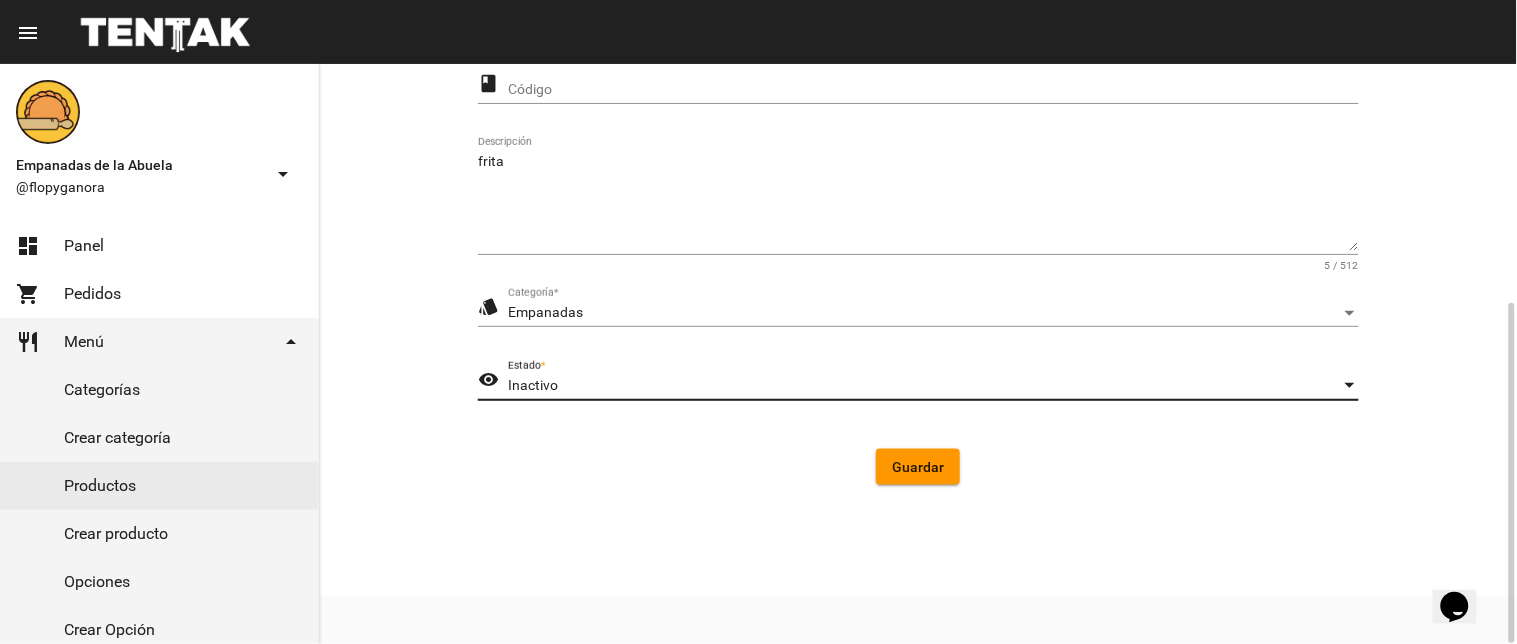 click on "Guardar" 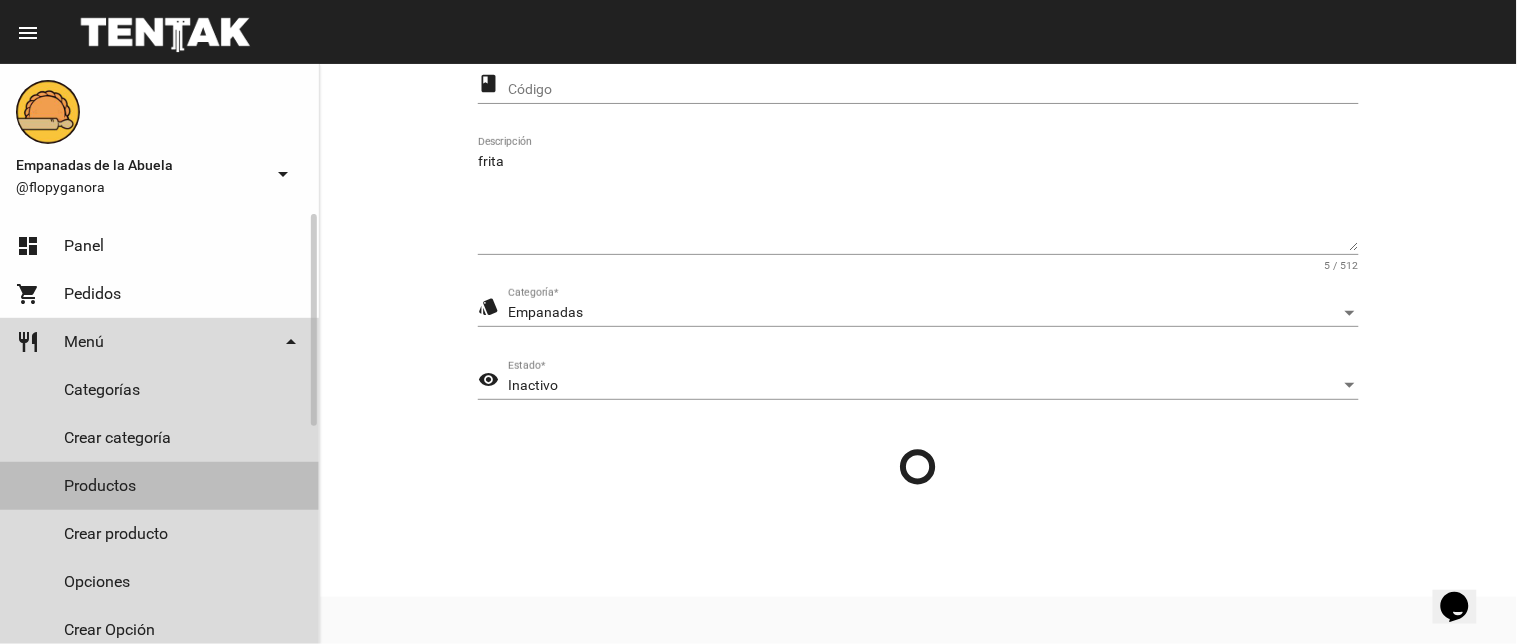 drag, startPoint x: 150, startPoint y: 478, endPoint x: 251, endPoint y: 417, distance: 117.99152 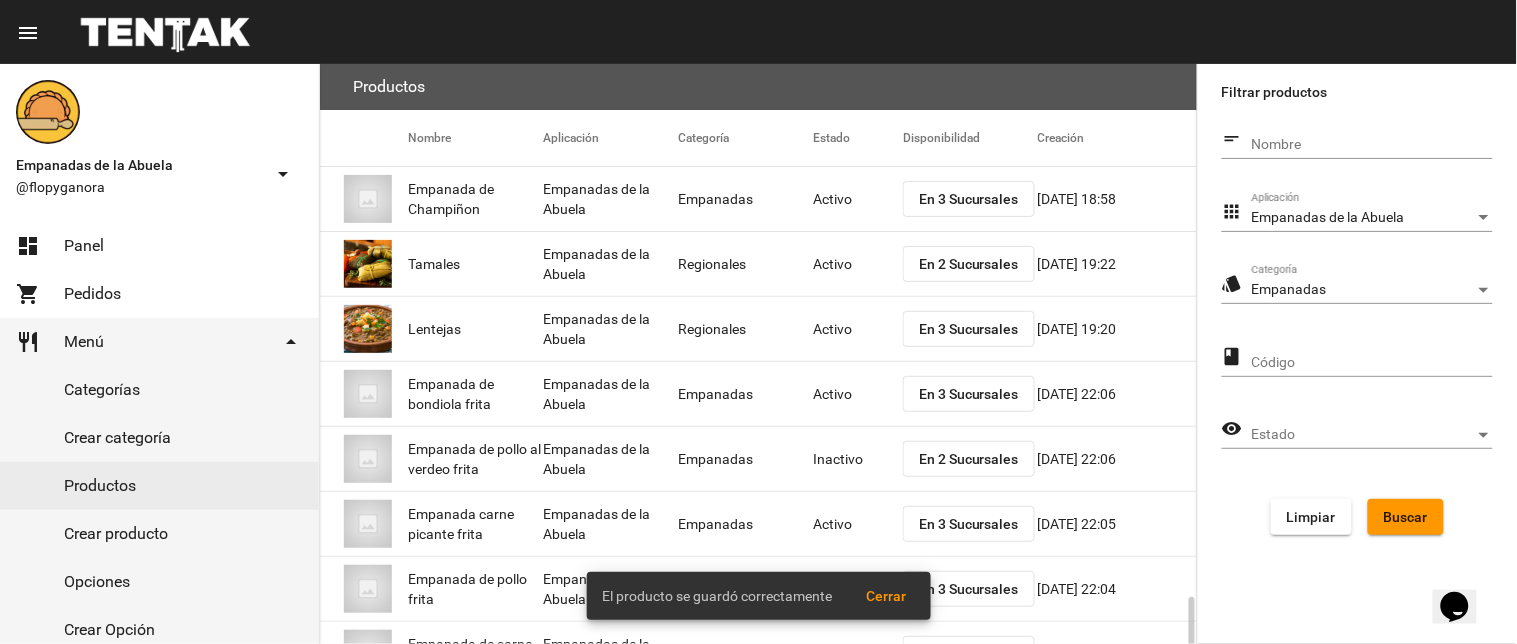 scroll, scrollTop: 325, scrollLeft: 0, axis: vertical 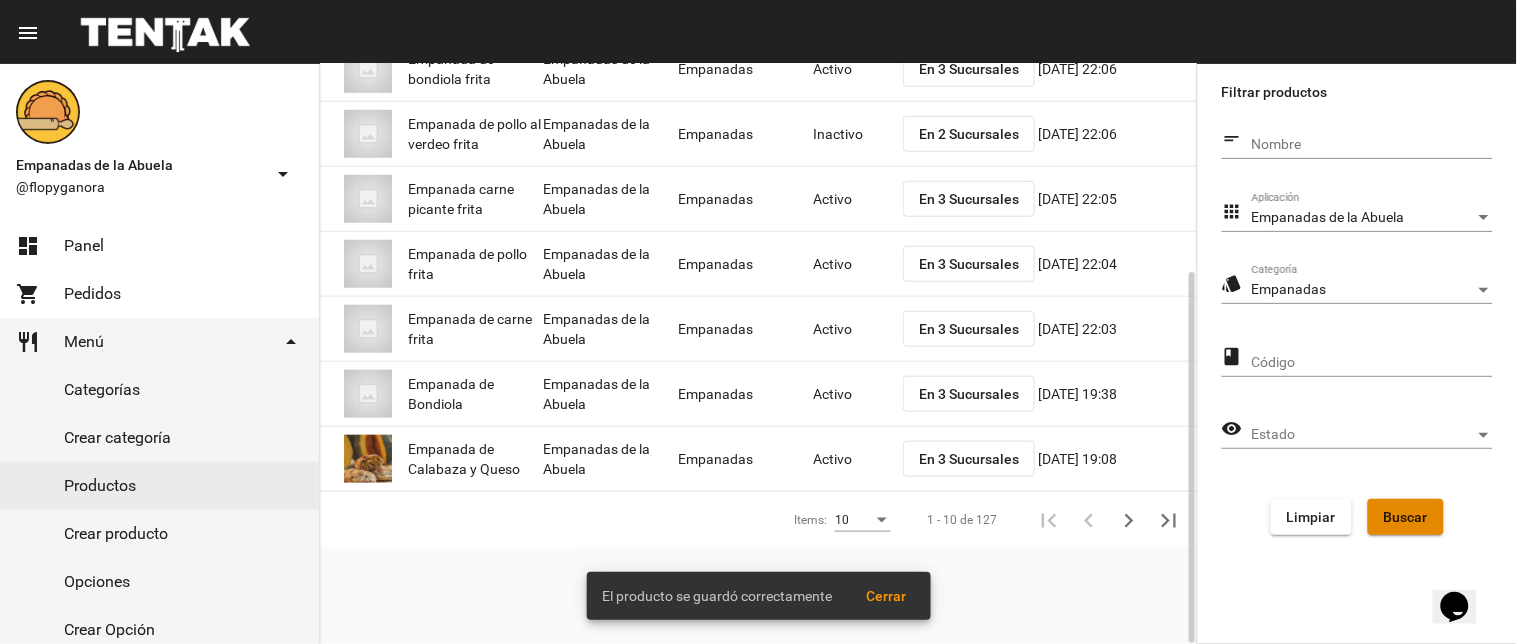 click on "Buscar" 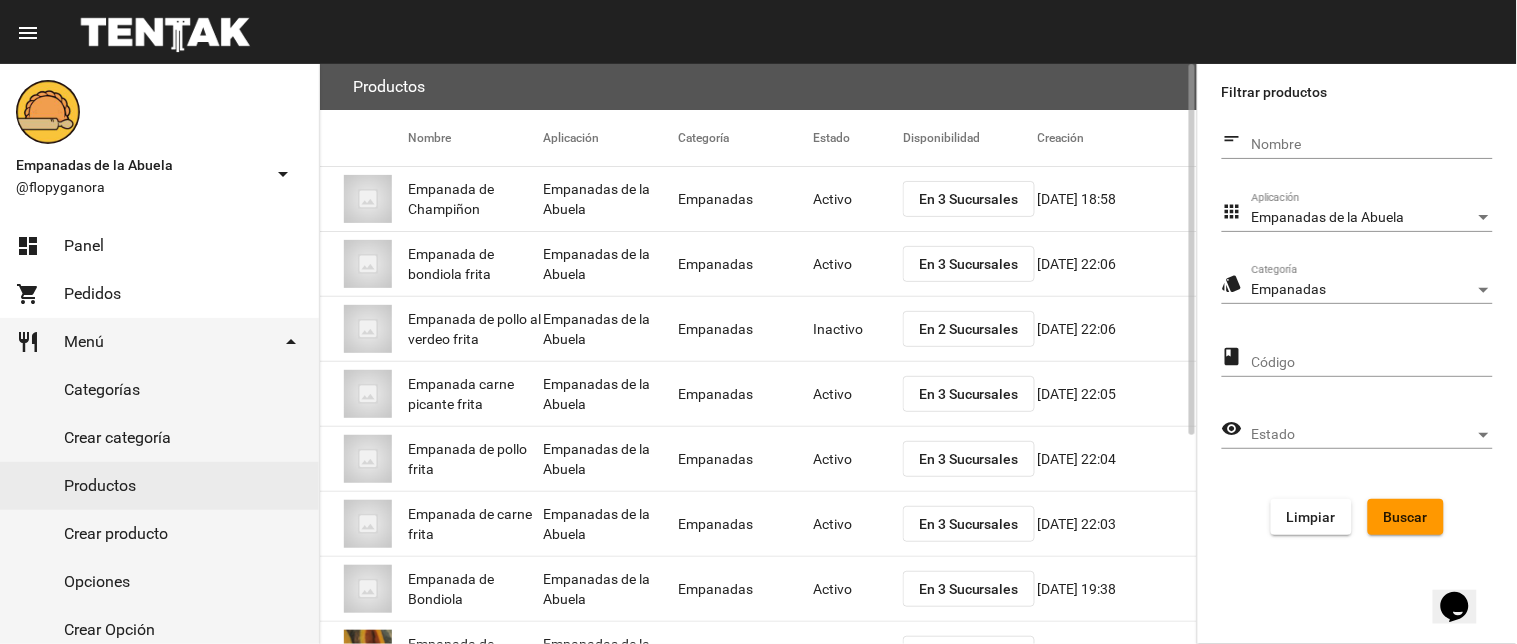 scroll, scrollTop: 325, scrollLeft: 0, axis: vertical 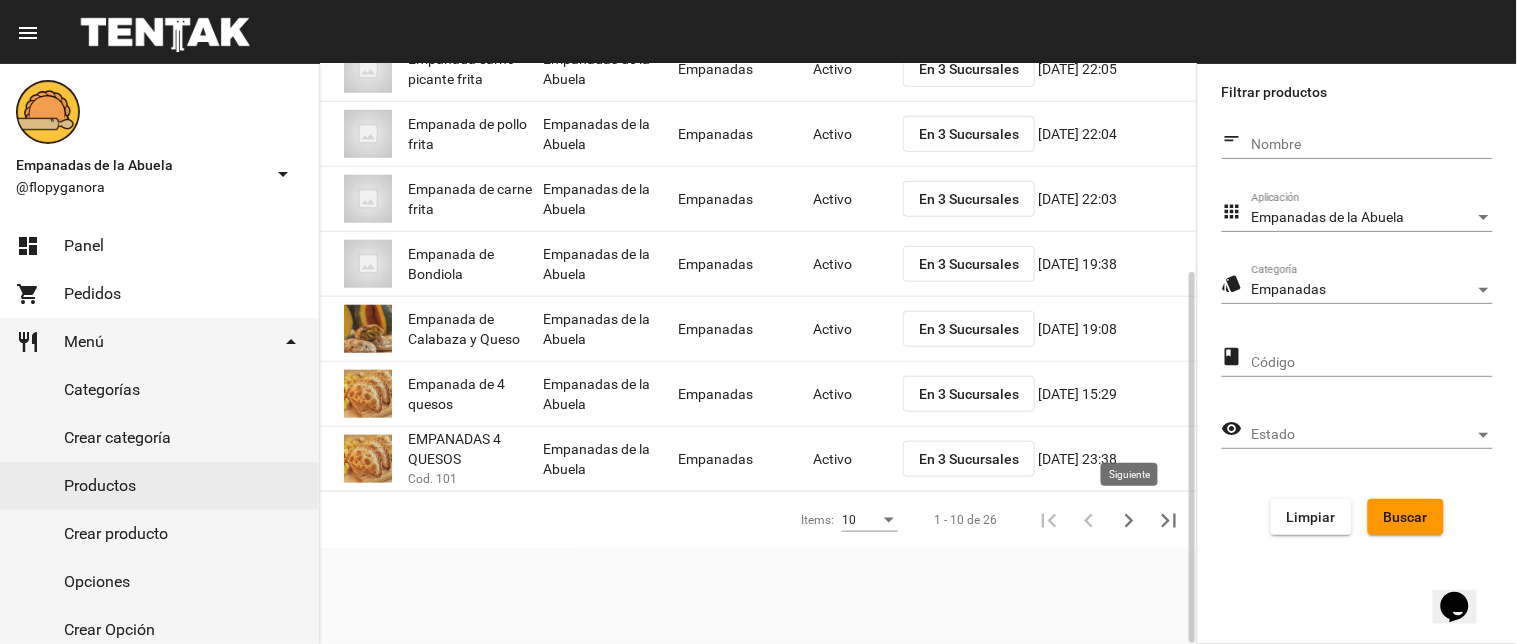 click 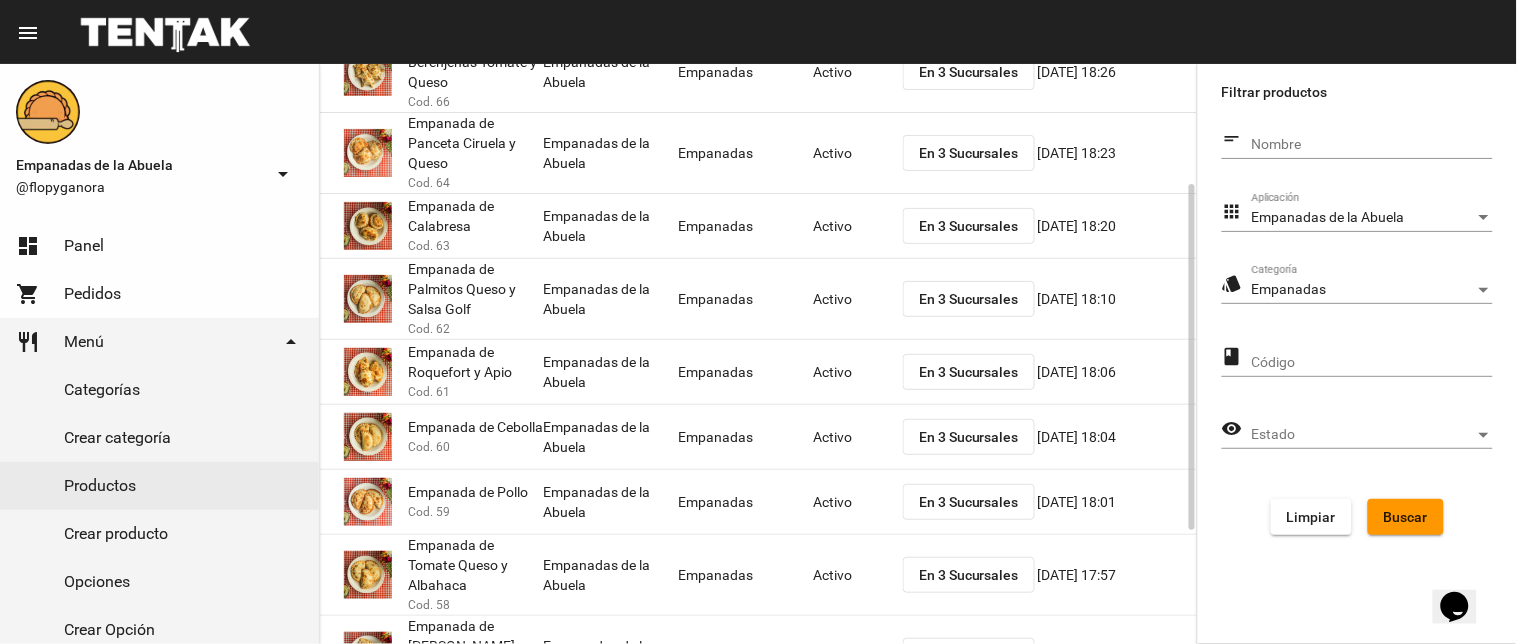 scroll, scrollTop: 390, scrollLeft: 0, axis: vertical 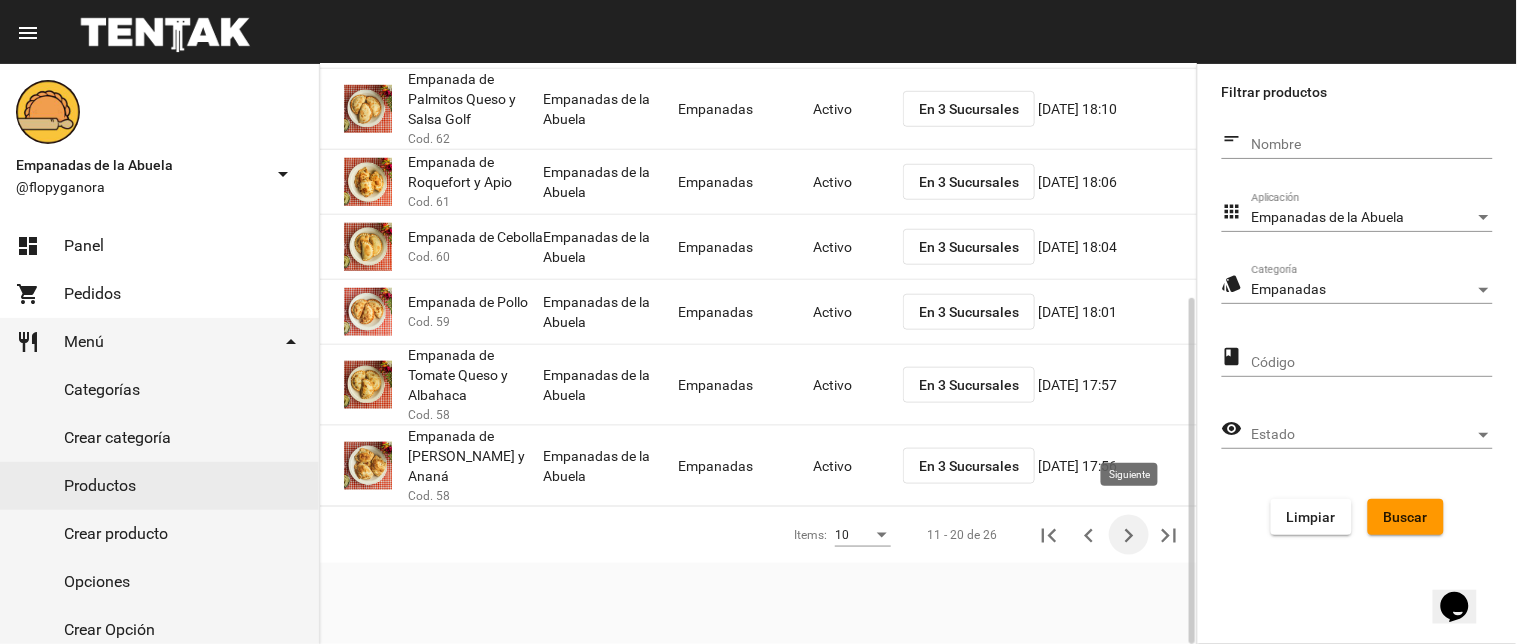 click 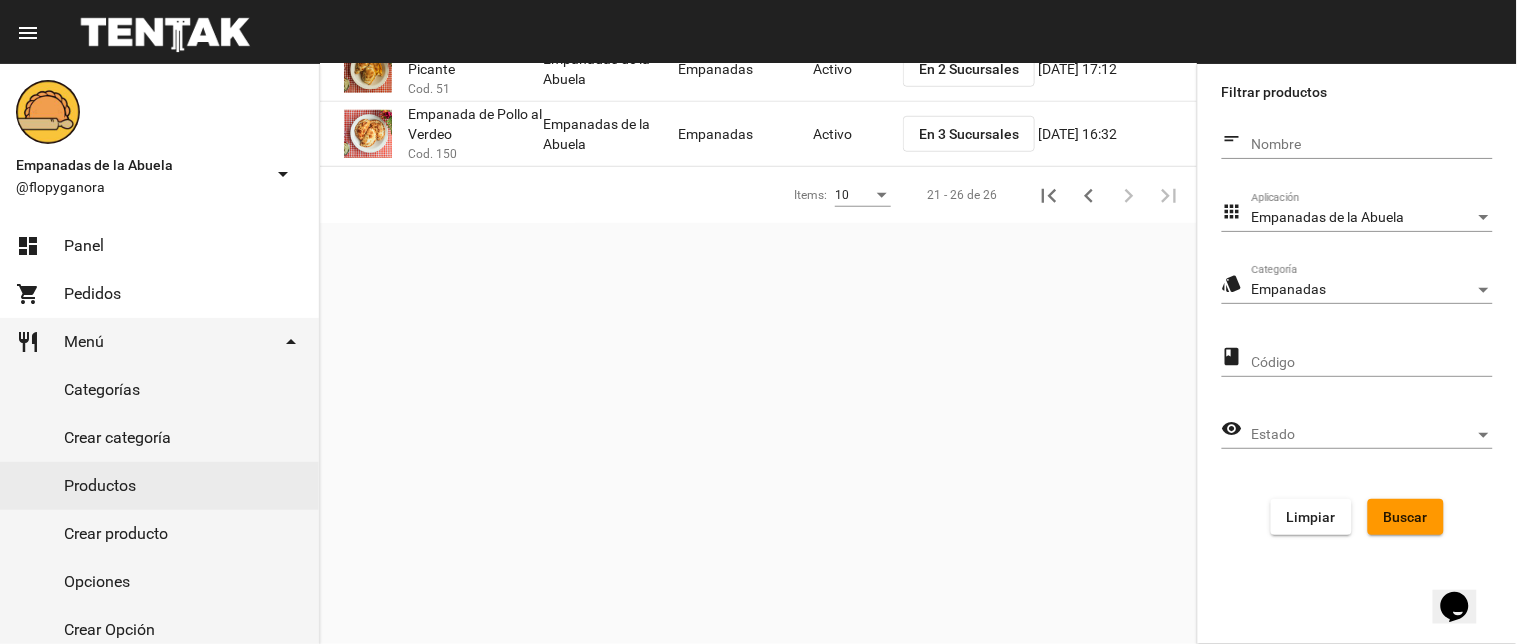 scroll, scrollTop: 65, scrollLeft: 0, axis: vertical 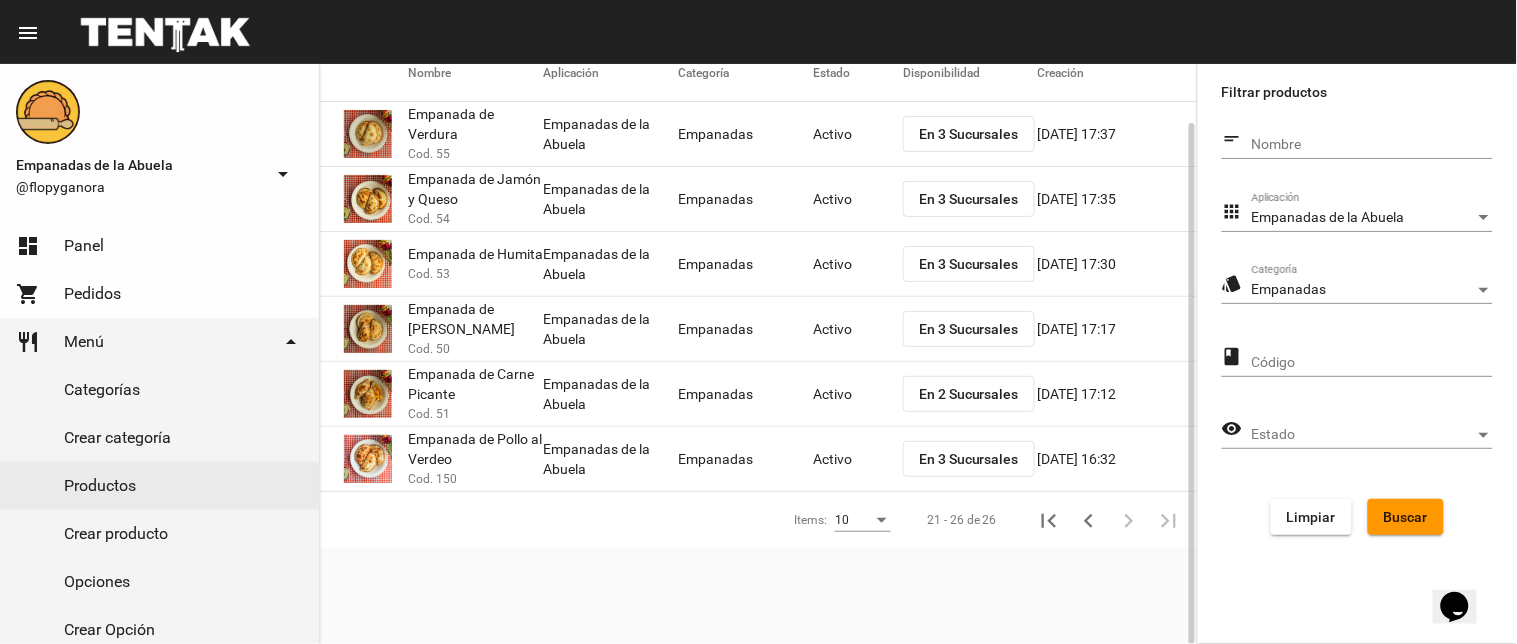 click on "En 3 Sucursales" 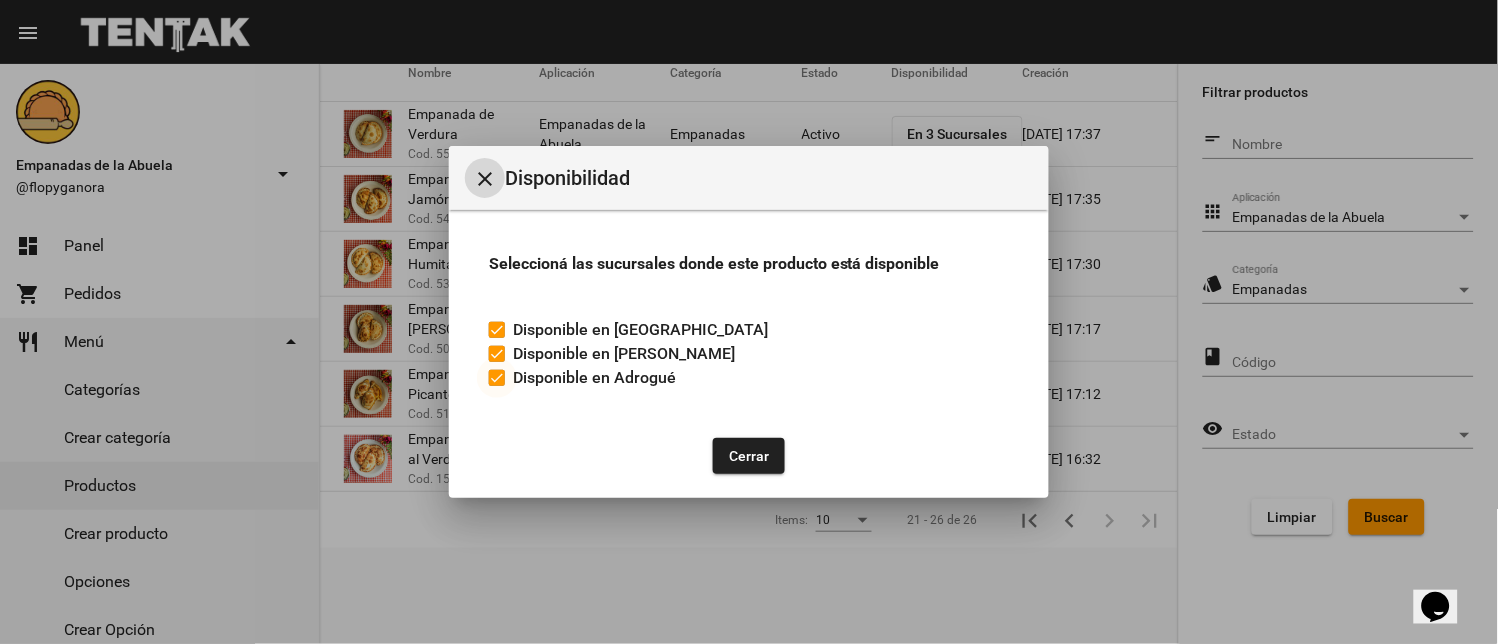 click at bounding box center (497, 378) 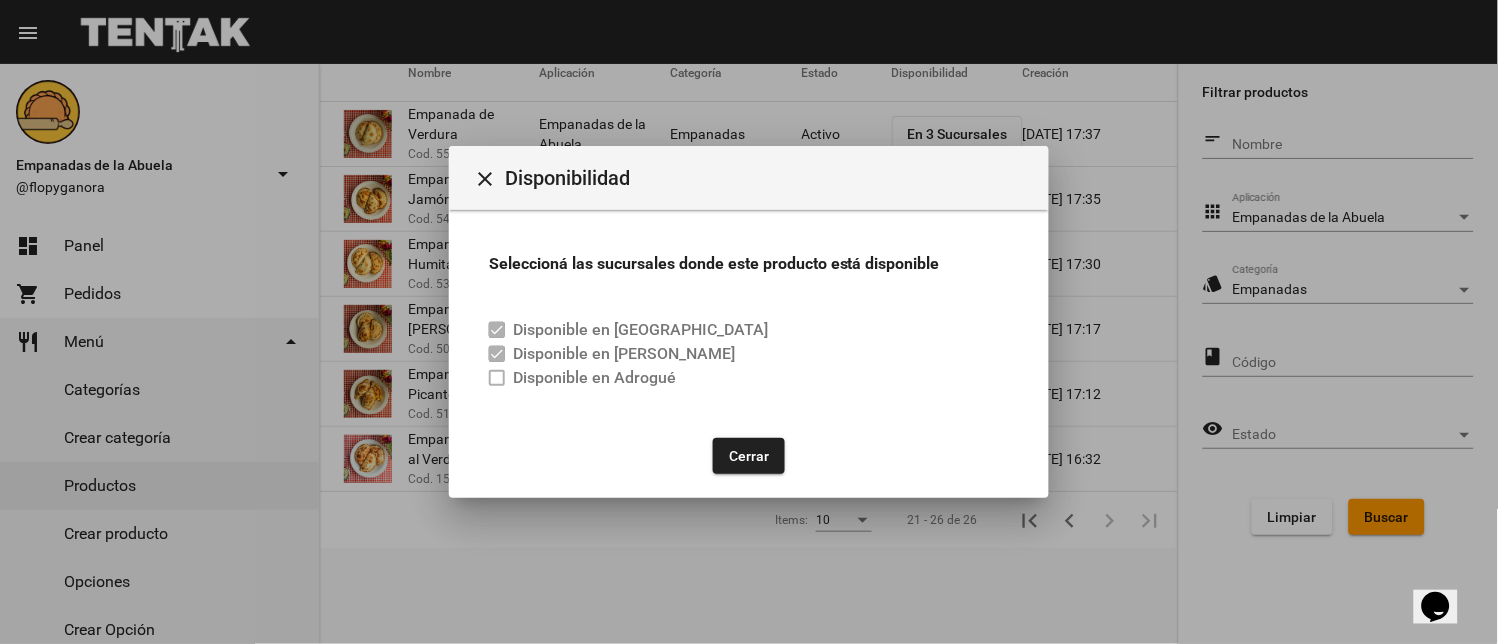 click on "Cerrar" 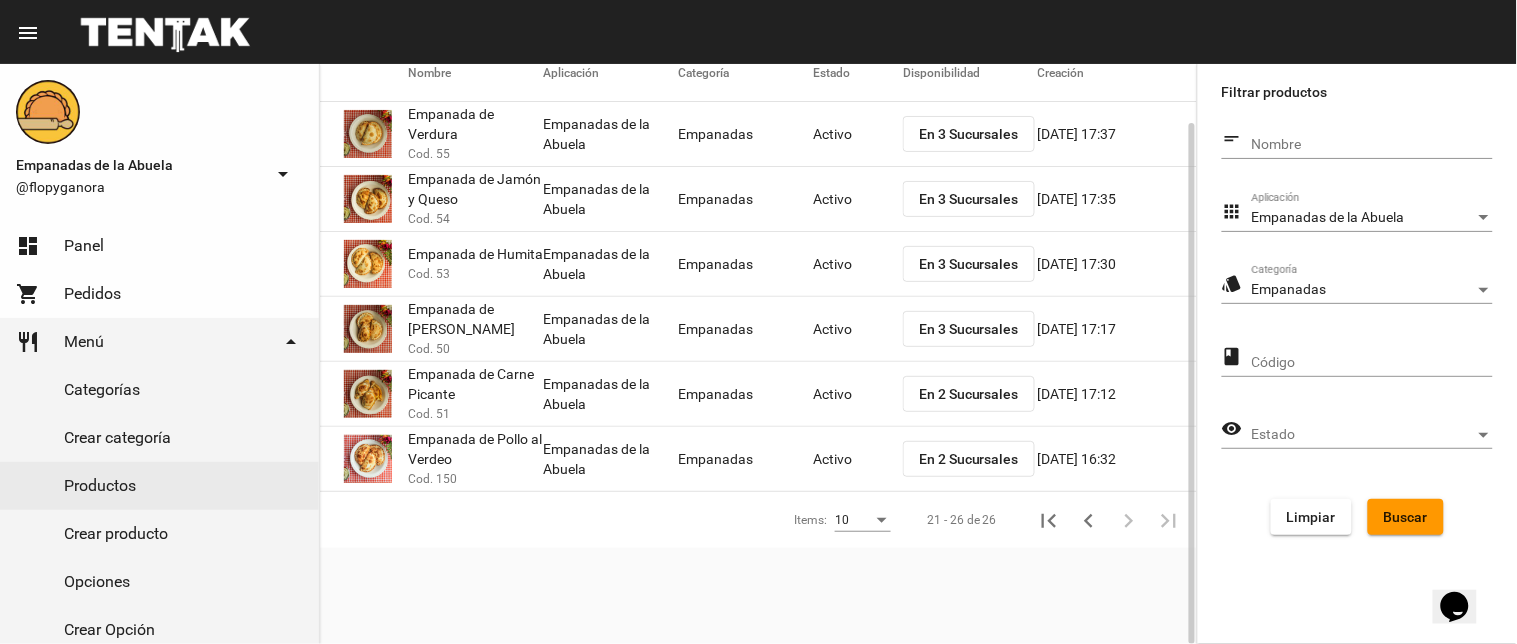 click on "Activo" 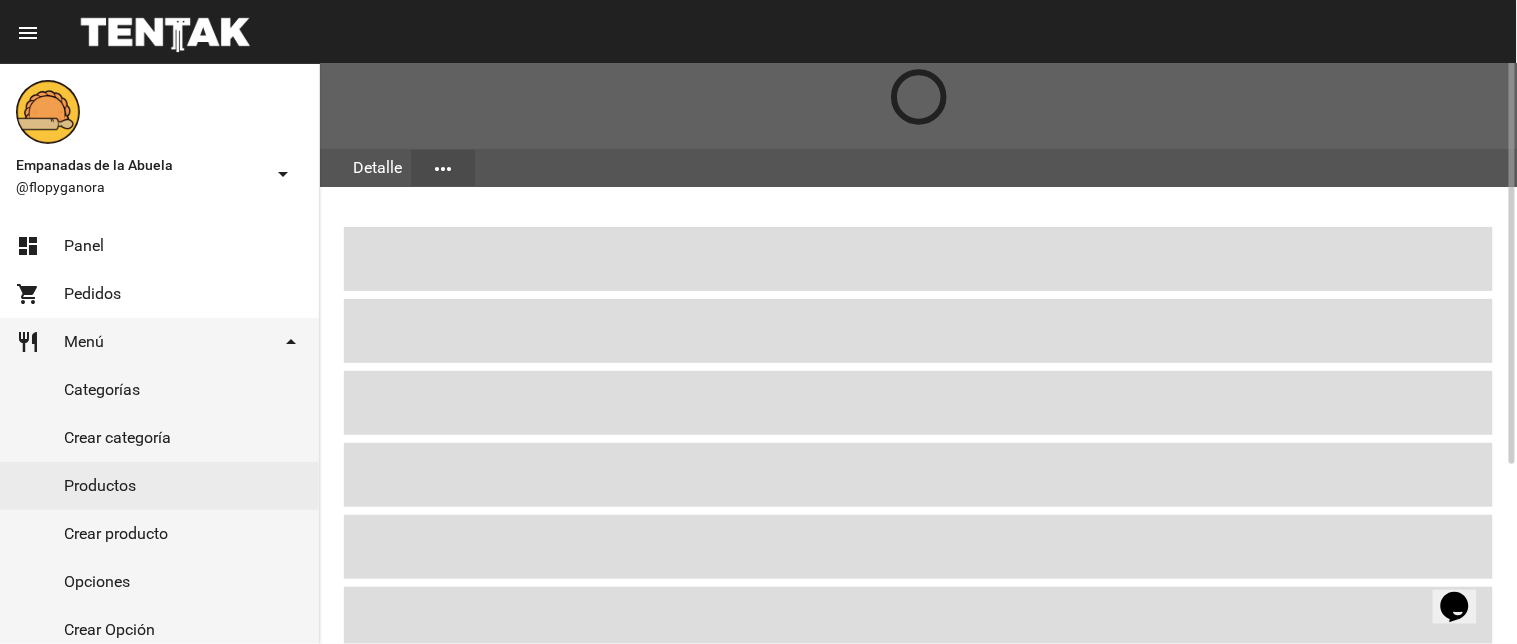 scroll, scrollTop: 0, scrollLeft: 0, axis: both 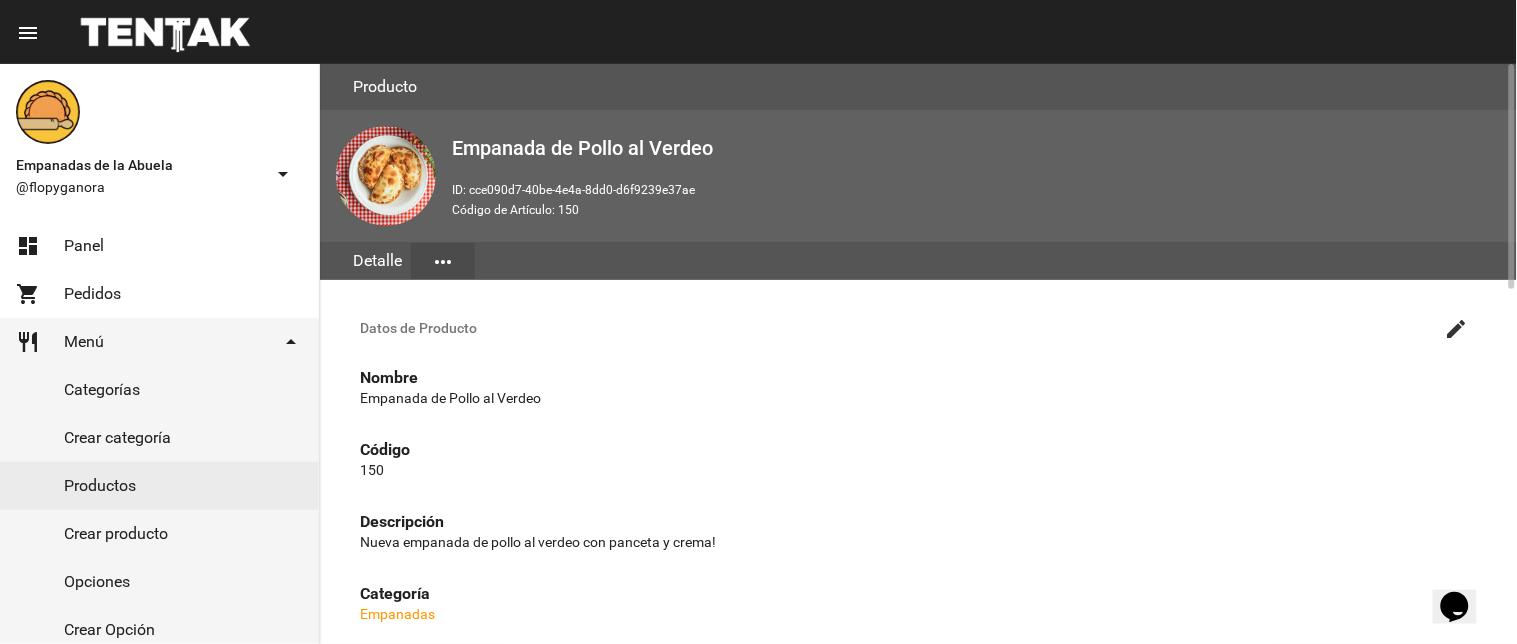 click on "create" 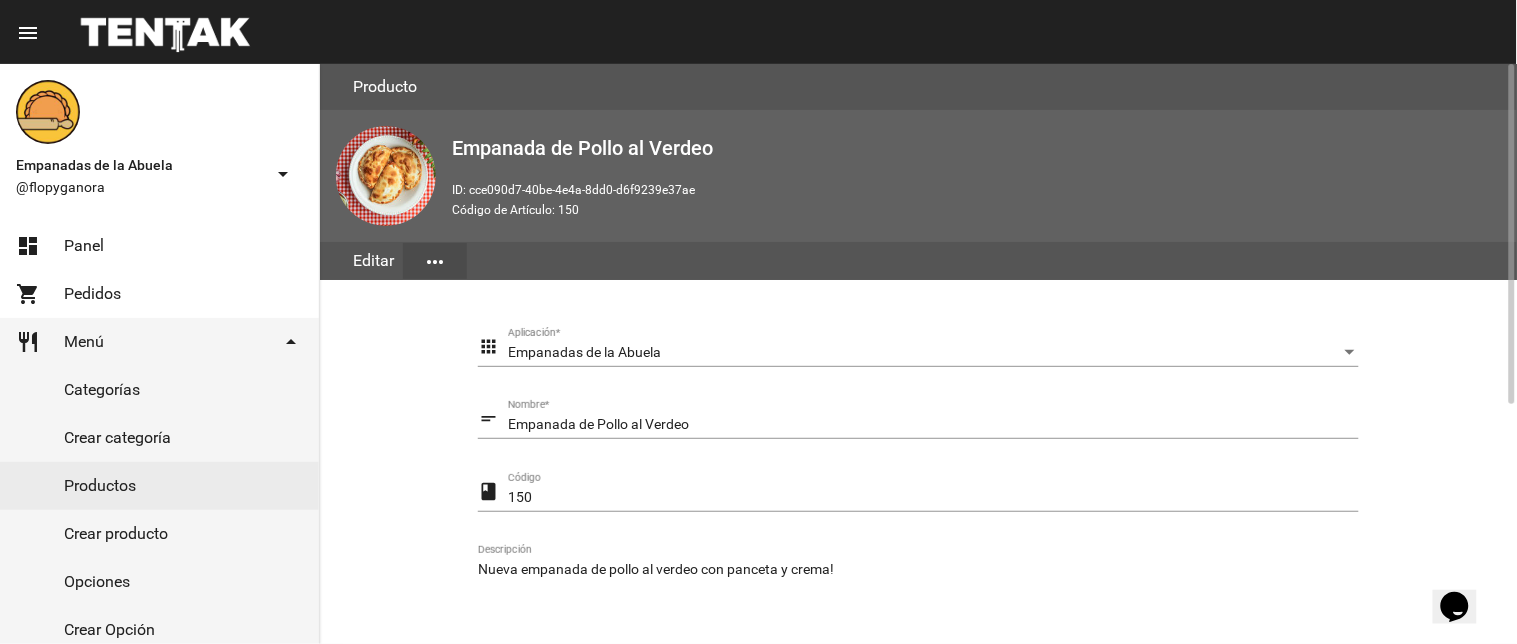 scroll, scrollTop: 400, scrollLeft: 0, axis: vertical 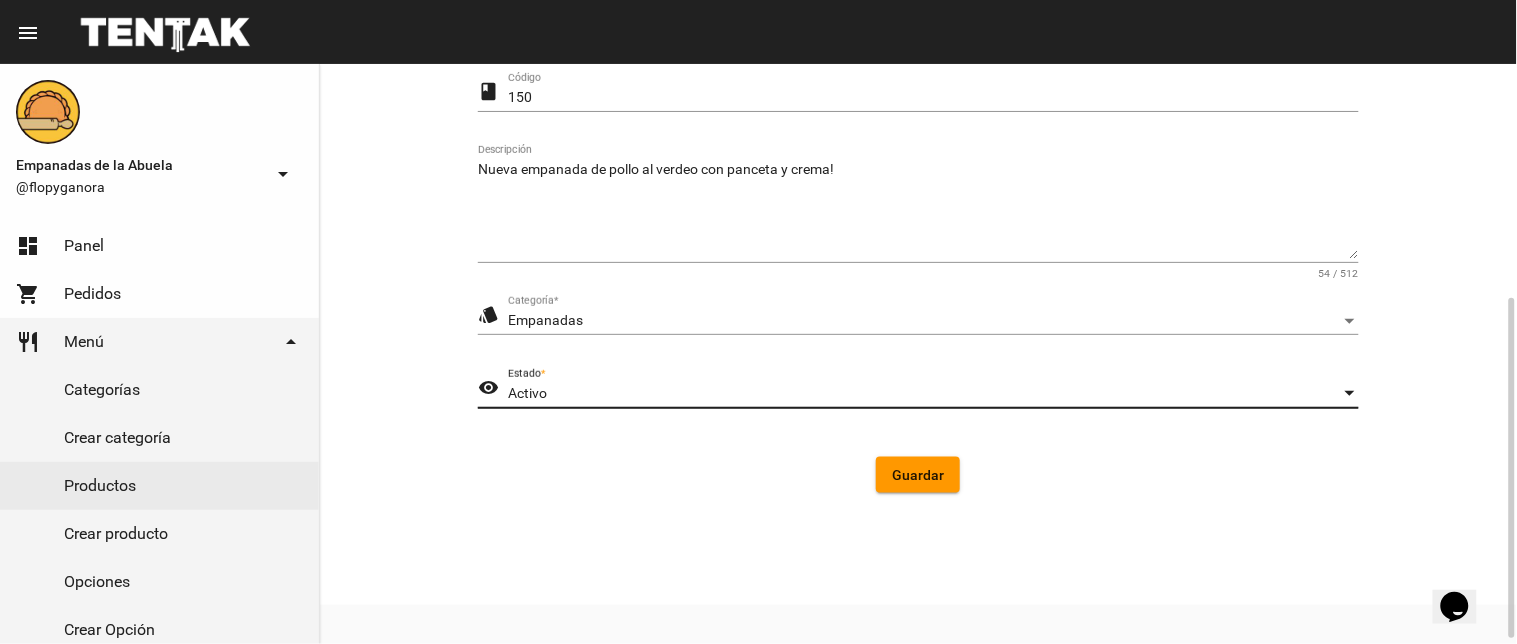click on "Activo" at bounding box center [924, 394] 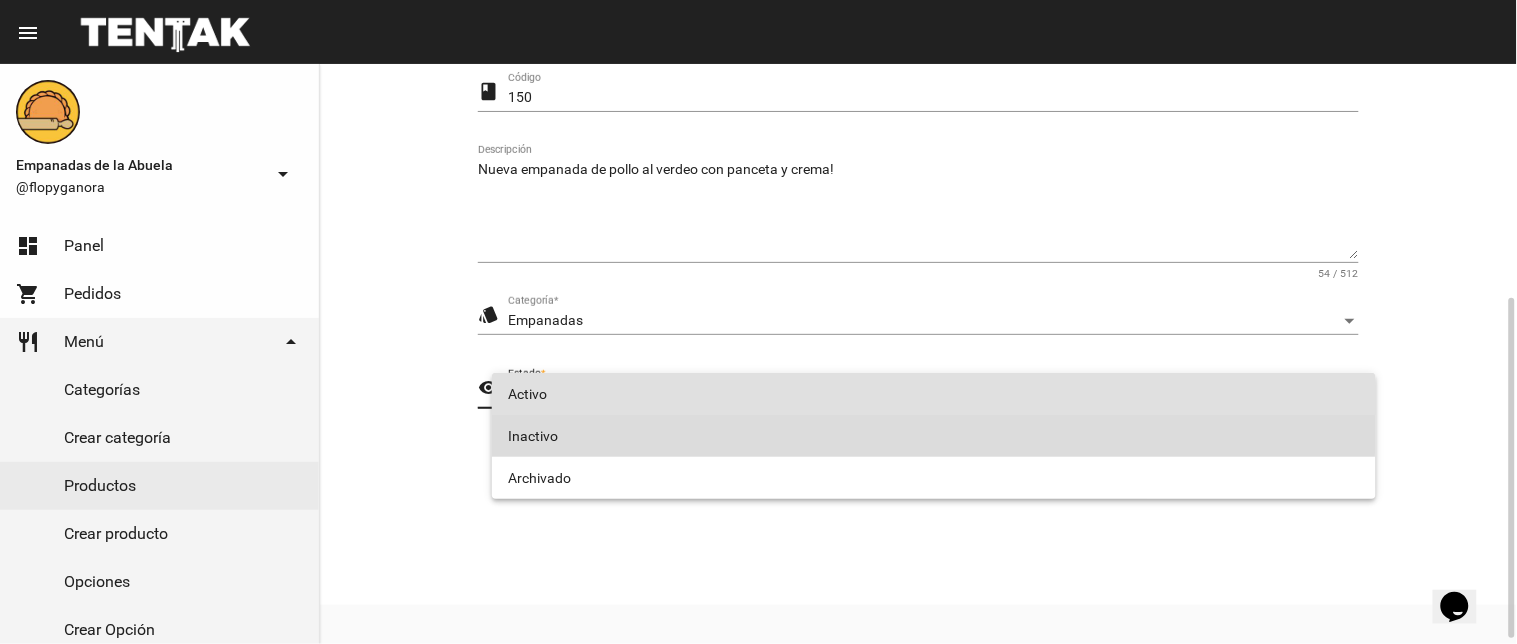 drag, startPoint x: 761, startPoint y: 435, endPoint x: 833, endPoint y: 472, distance: 80.9506 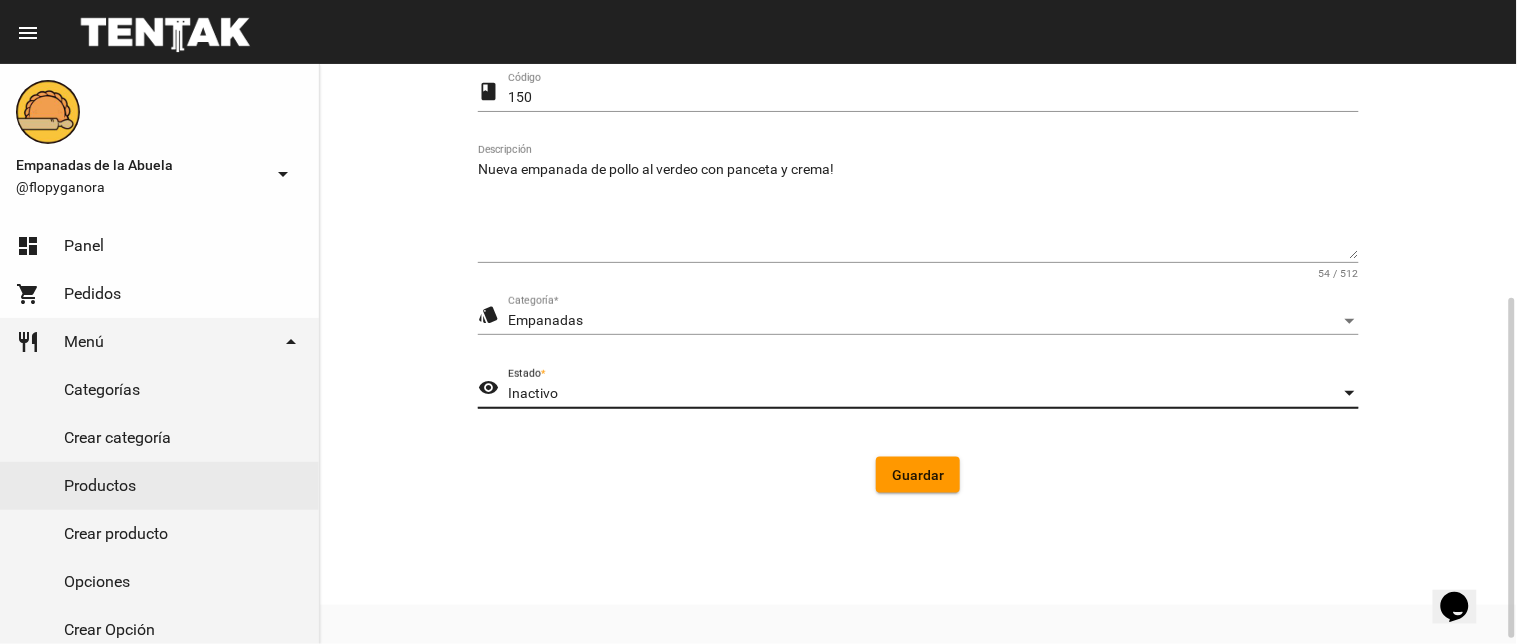 click on "Guardar" 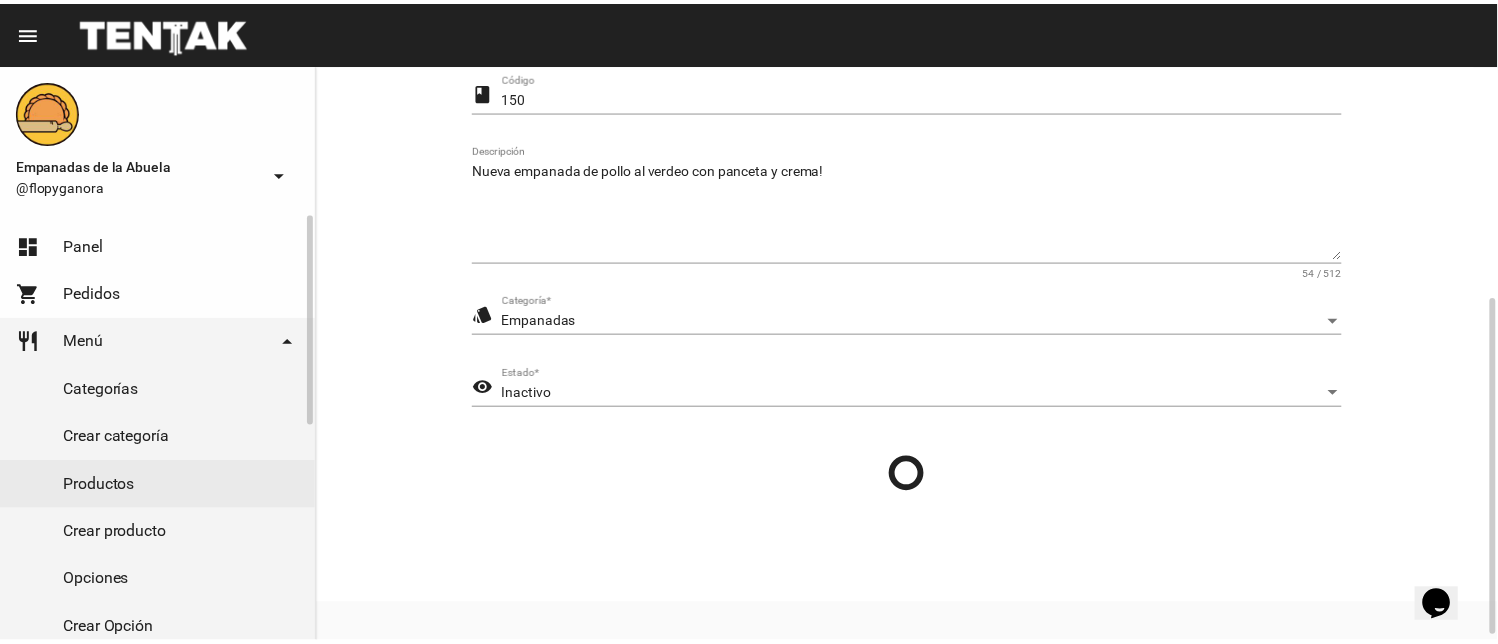scroll, scrollTop: 0, scrollLeft: 0, axis: both 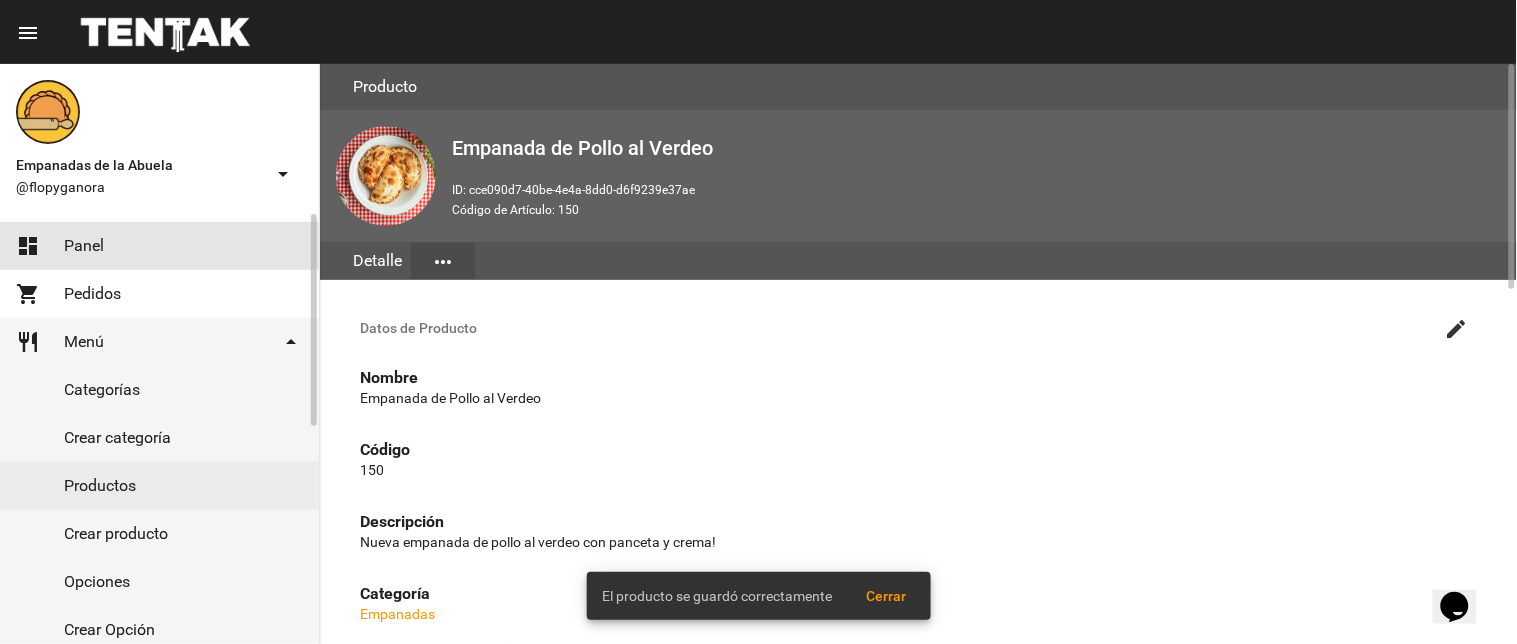 click on "dashboard" 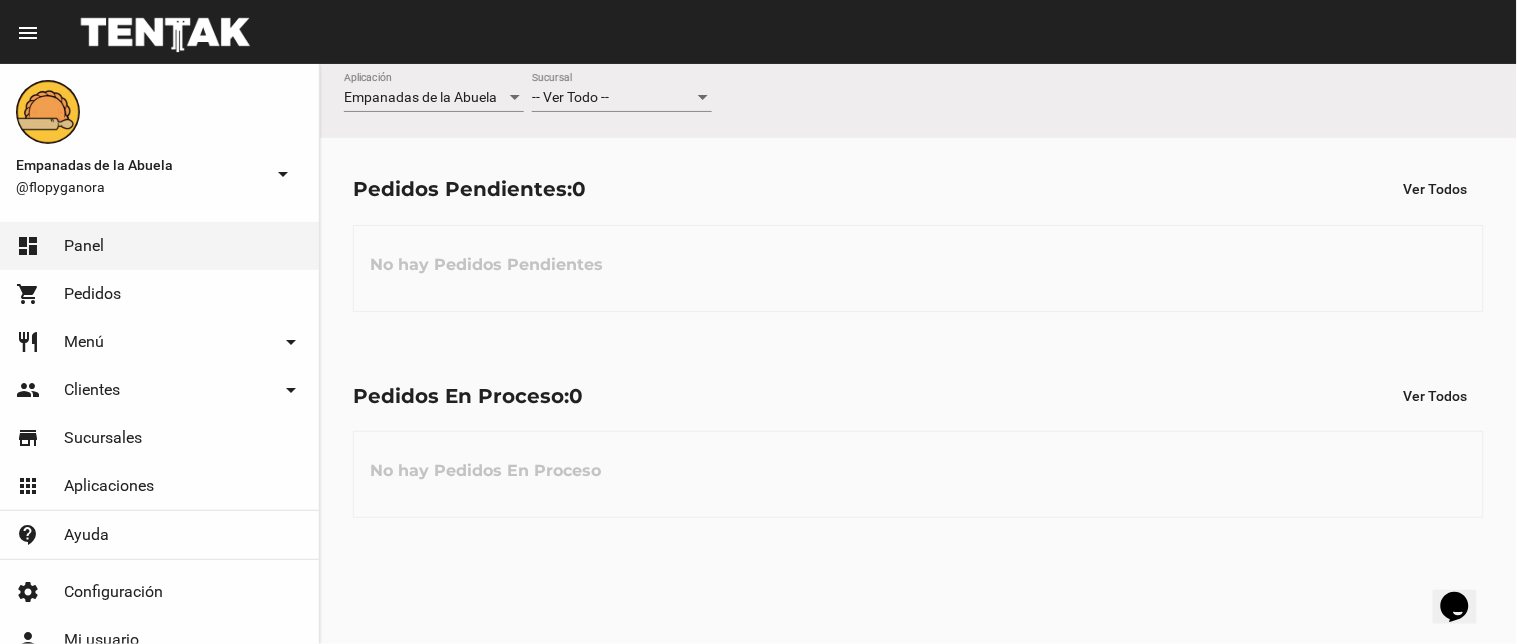 click on "-- Ver Todo -- Sucursal" 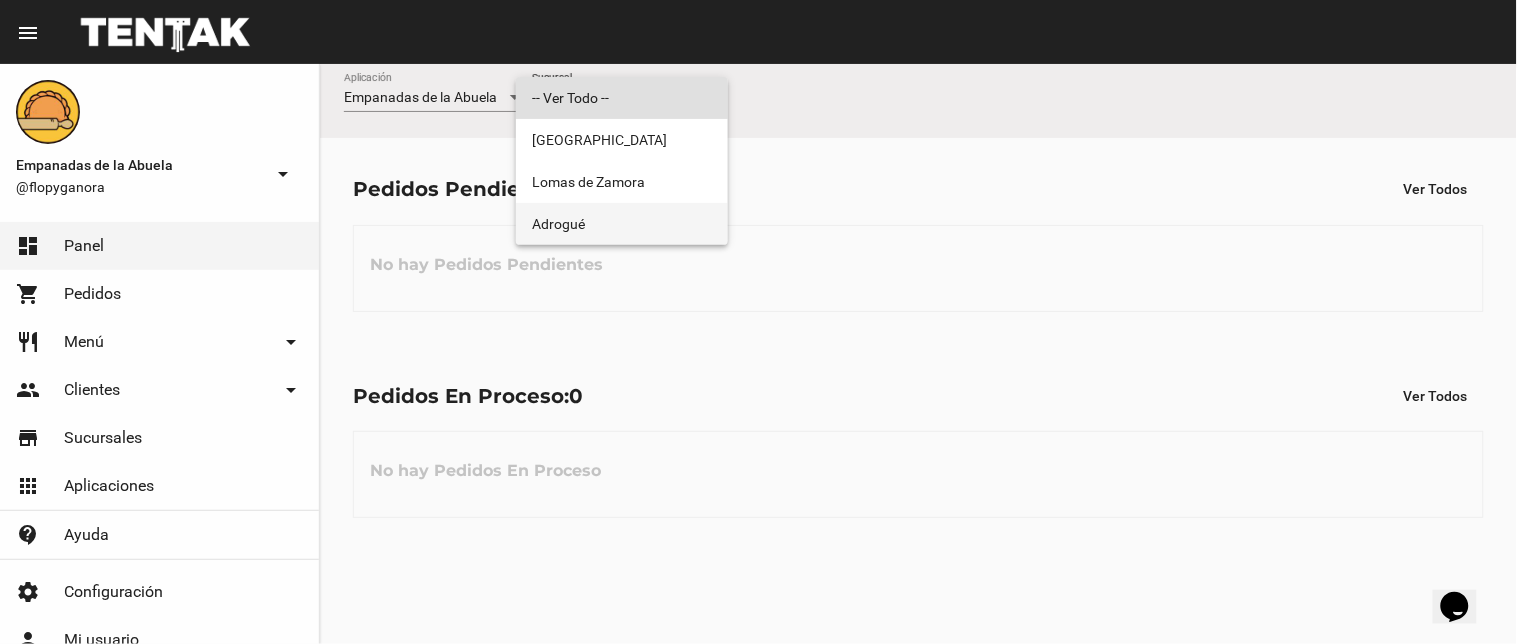 click on "Adrogué" at bounding box center (622, 224) 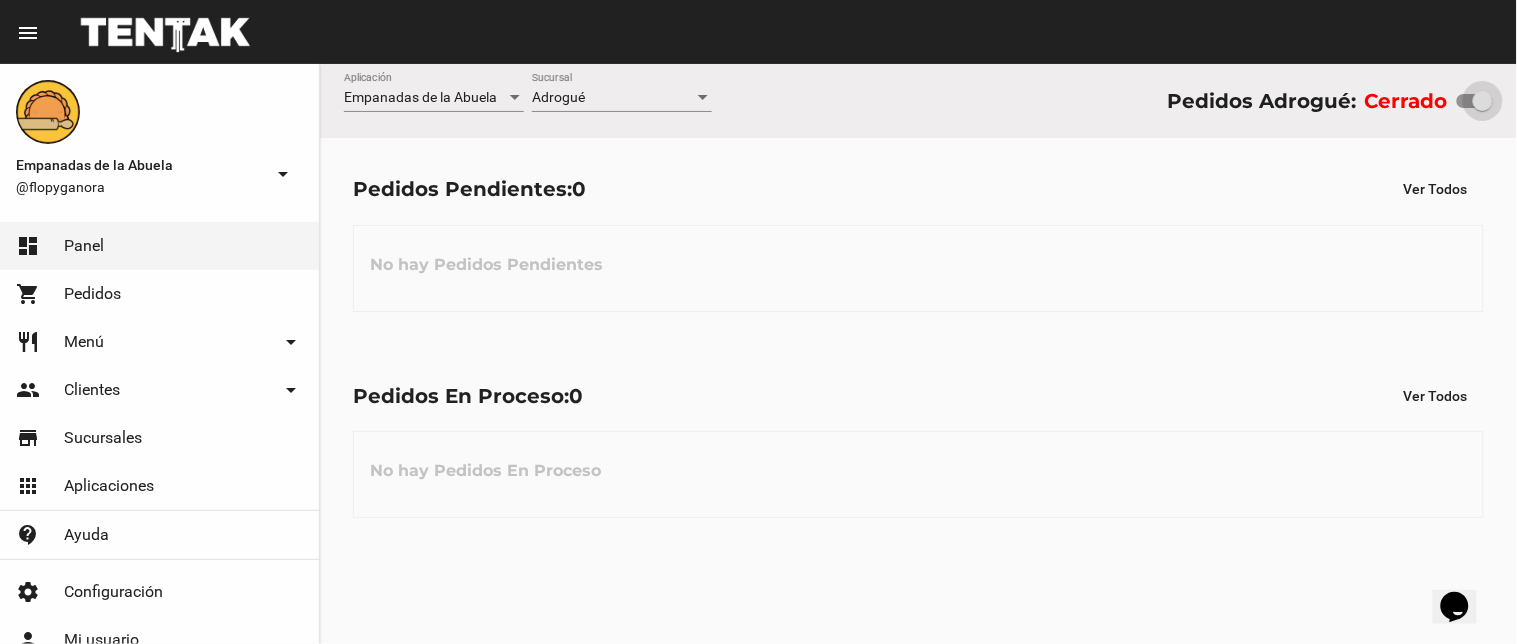 drag, startPoint x: 1473, startPoint y: 101, endPoint x: 1510, endPoint y: 105, distance: 37.215588 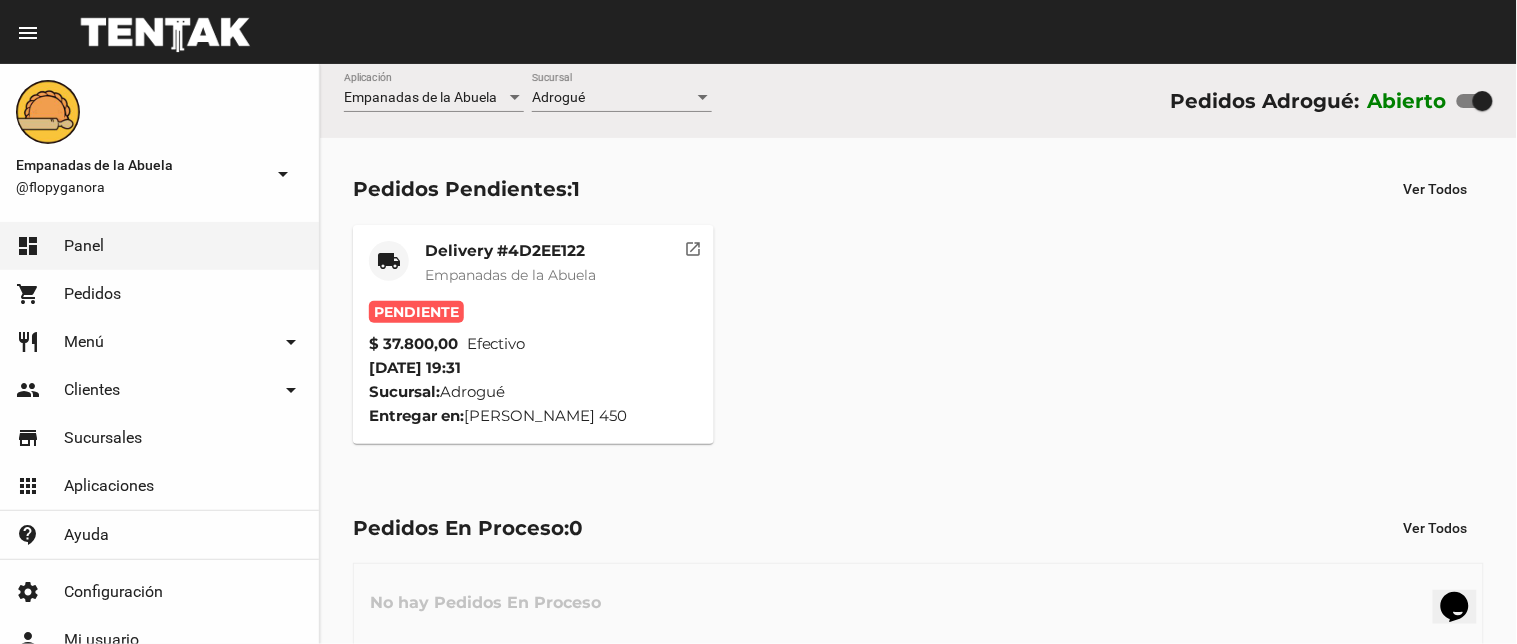 click on "local_shipping Delivery #4D2EE122 Empanadas de [GEOGRAPHIC_DATA]" 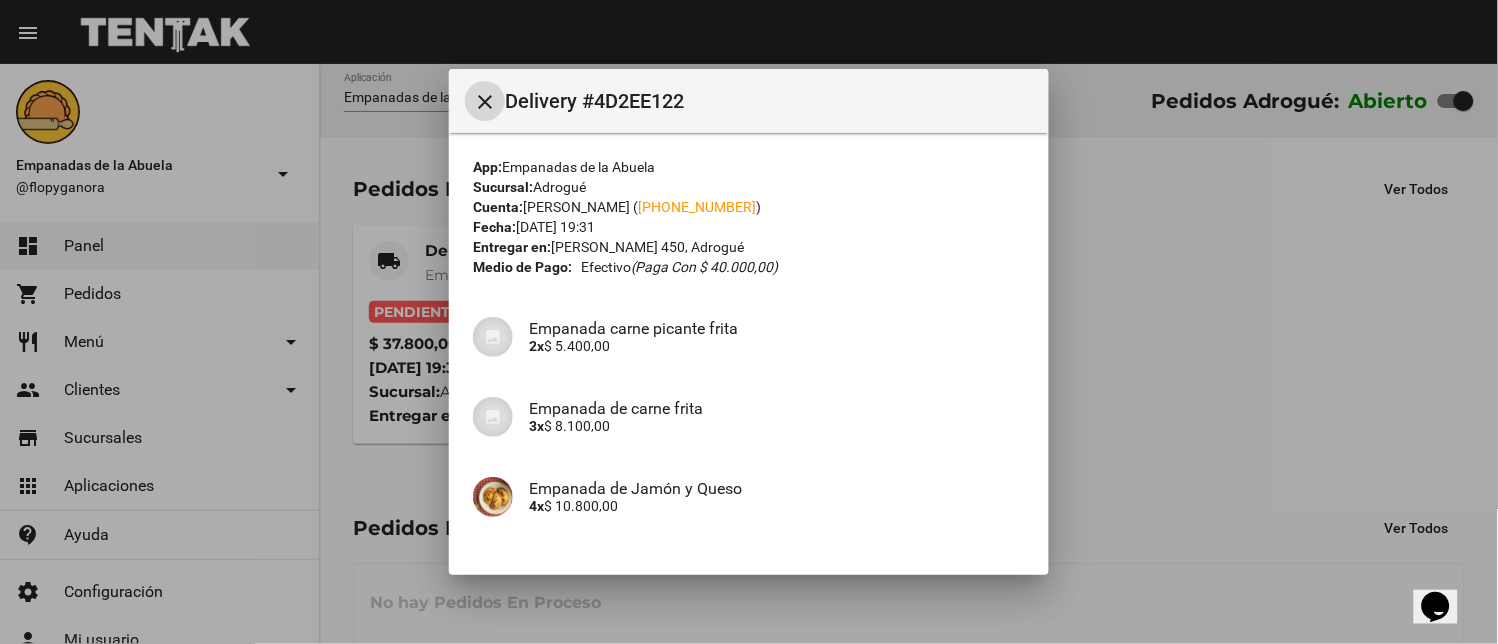 scroll, scrollTop: 225, scrollLeft: 0, axis: vertical 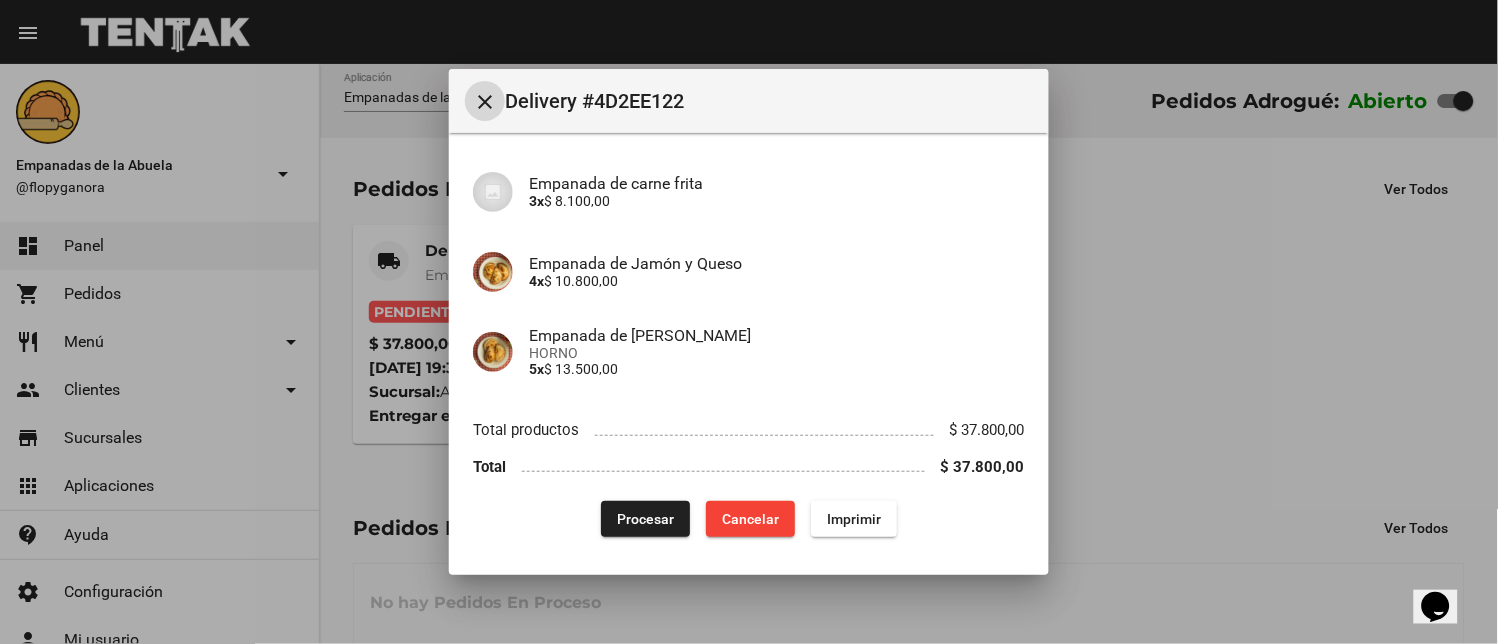 click on "Imprimir" 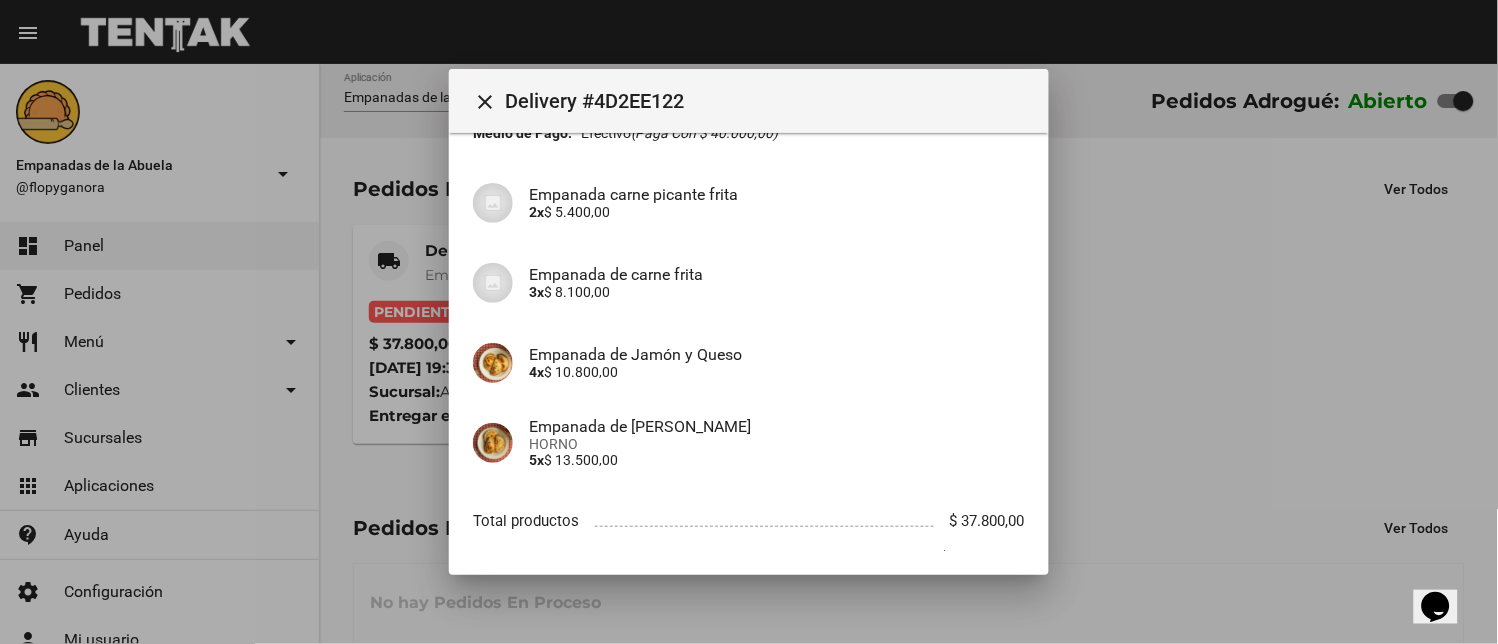 scroll, scrollTop: 225, scrollLeft: 0, axis: vertical 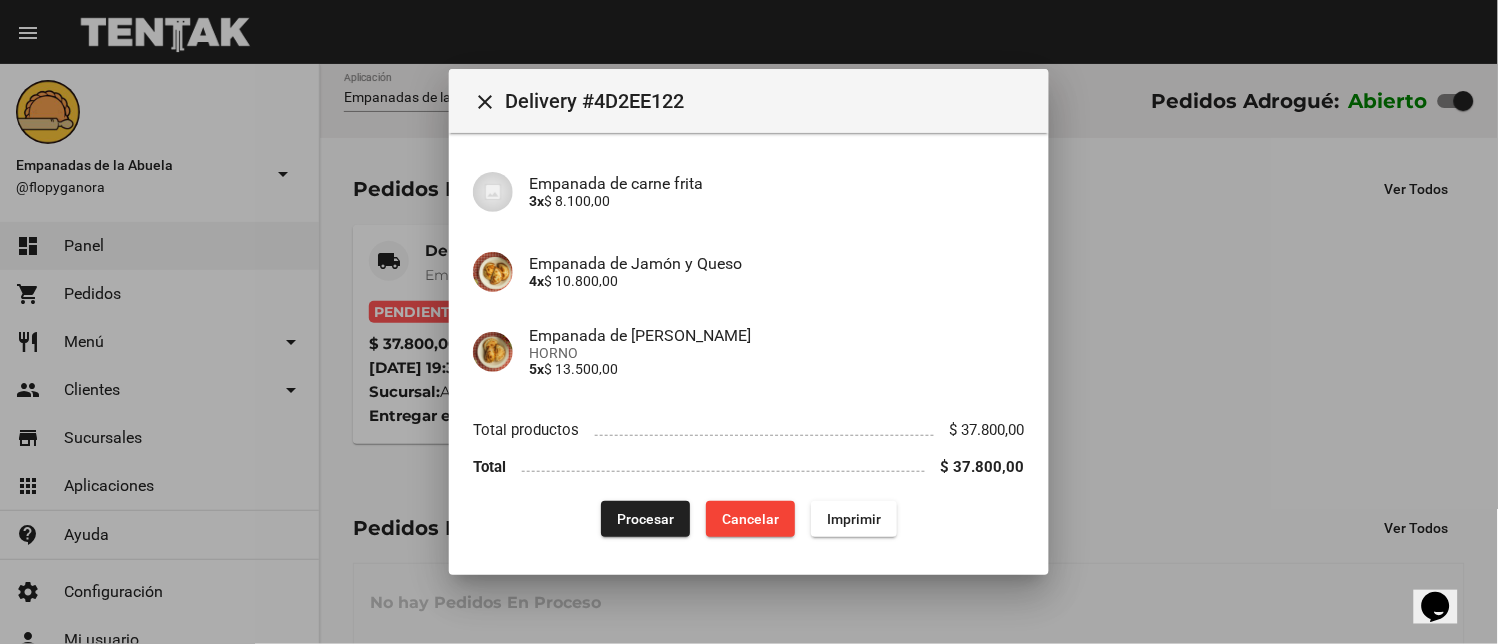 click on "Procesar" 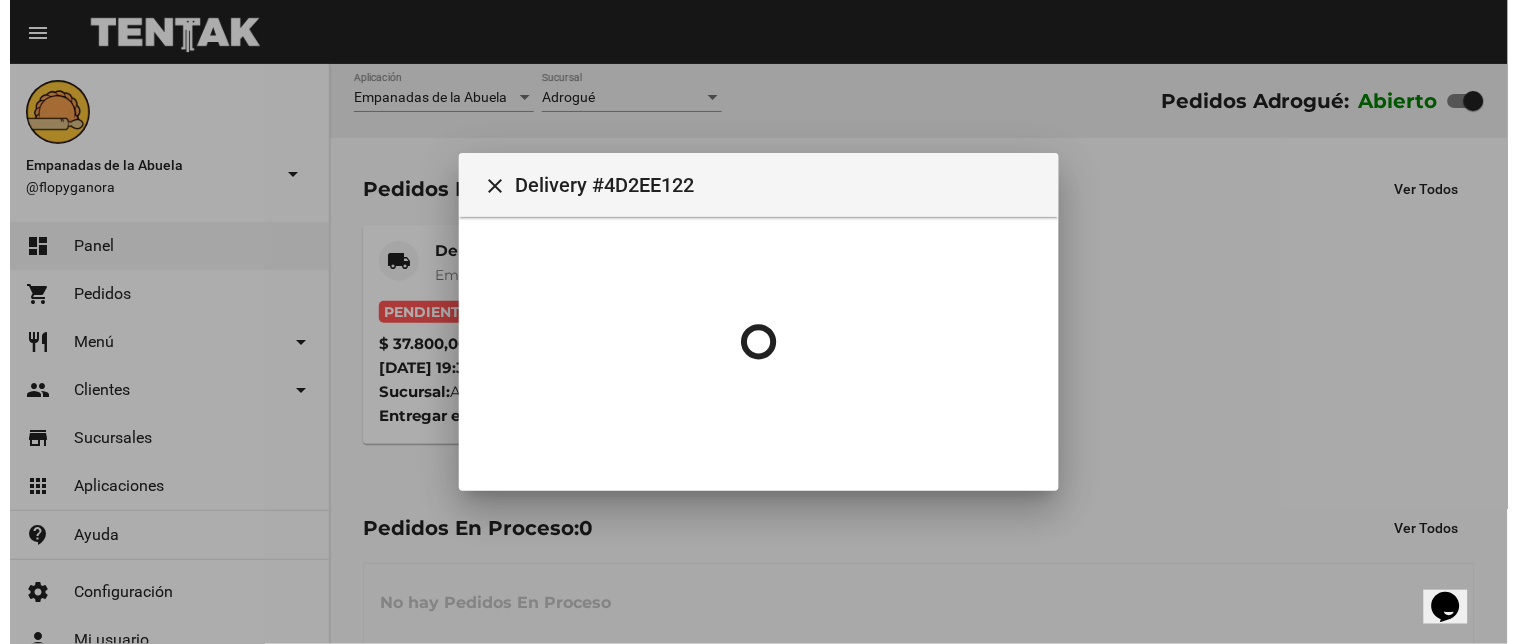 scroll, scrollTop: 0, scrollLeft: 0, axis: both 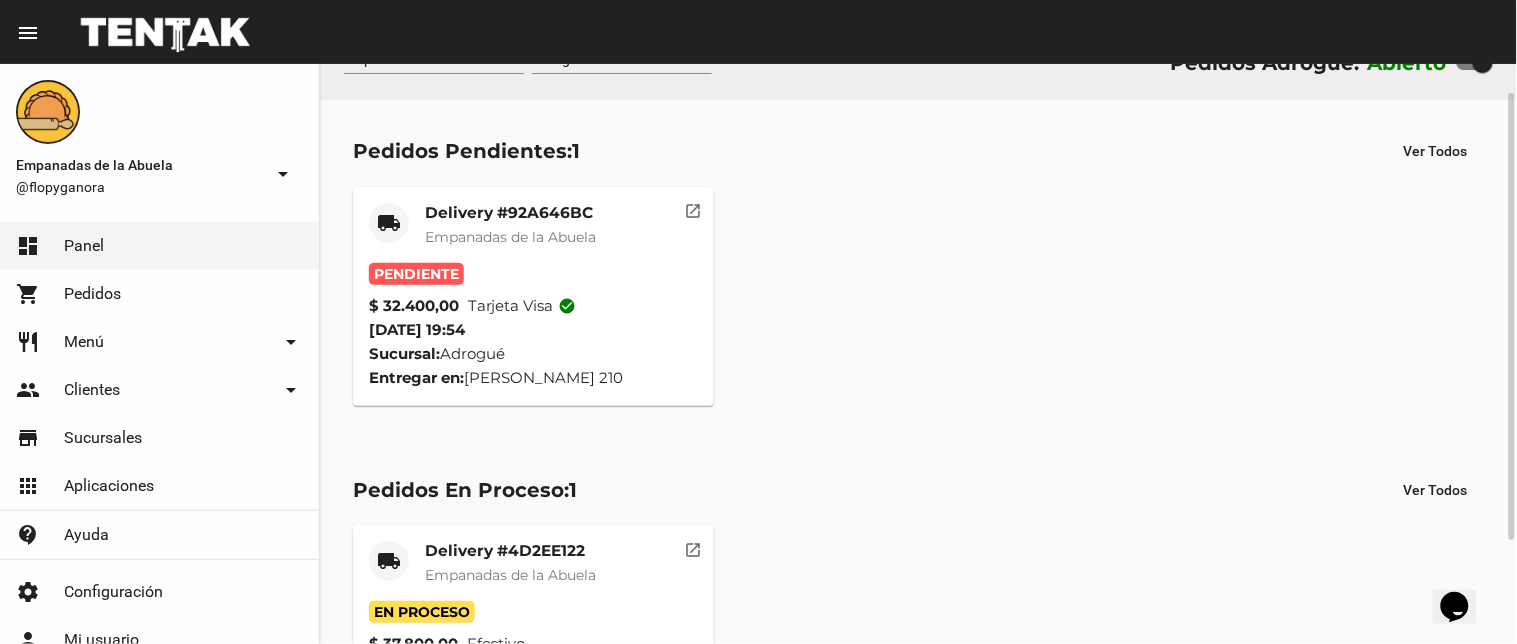 click on "Empanadas de la Abuela" 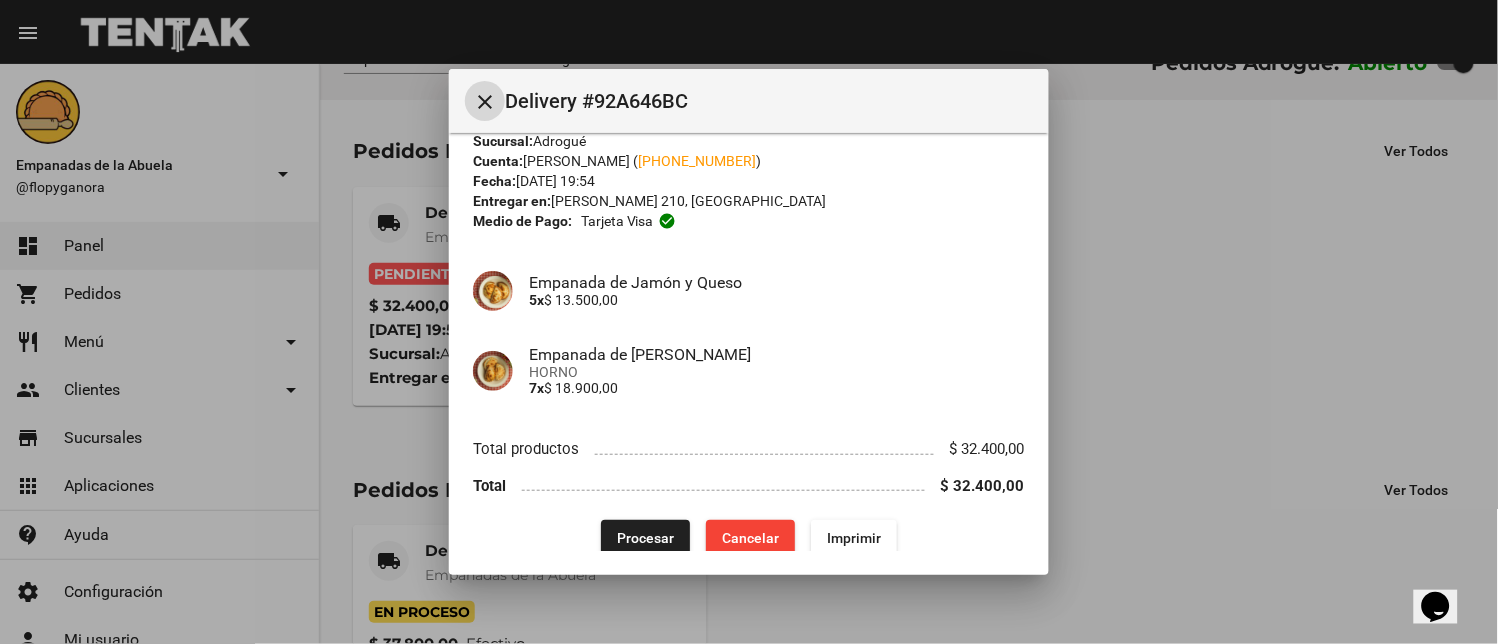 scroll, scrollTop: 65, scrollLeft: 0, axis: vertical 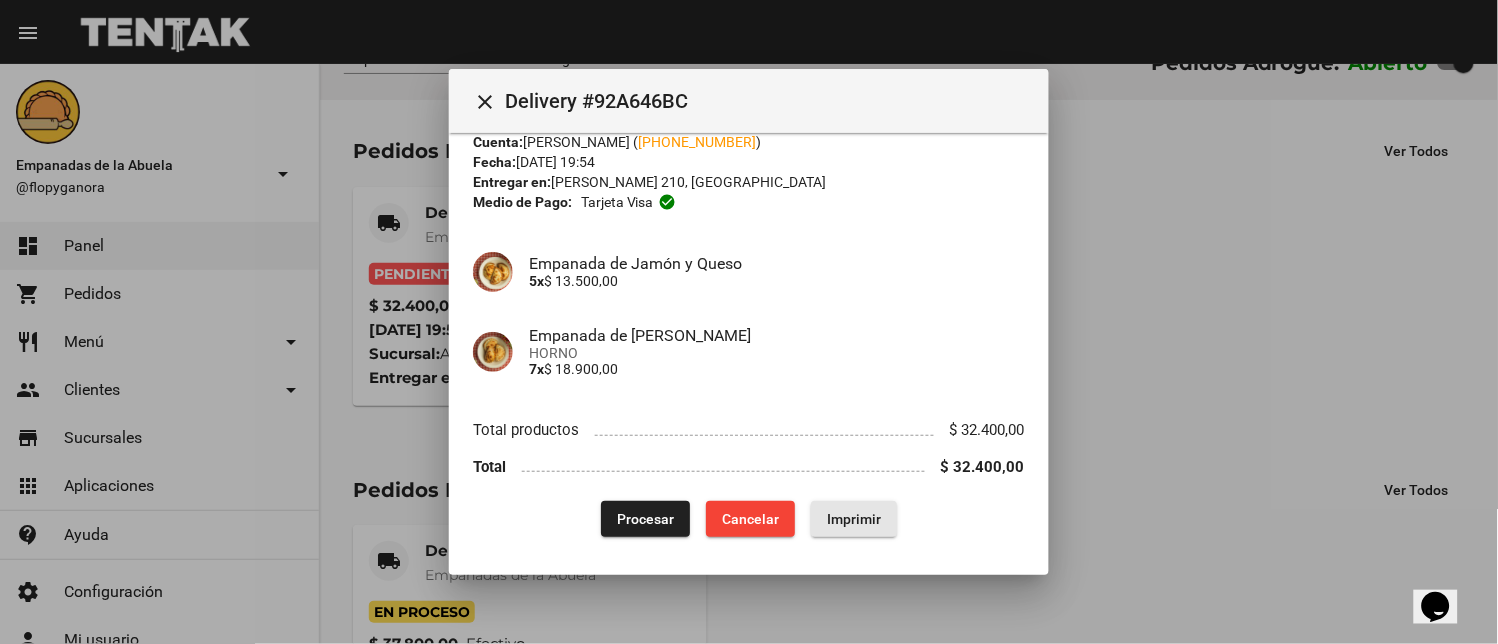 click on "Imprimir" 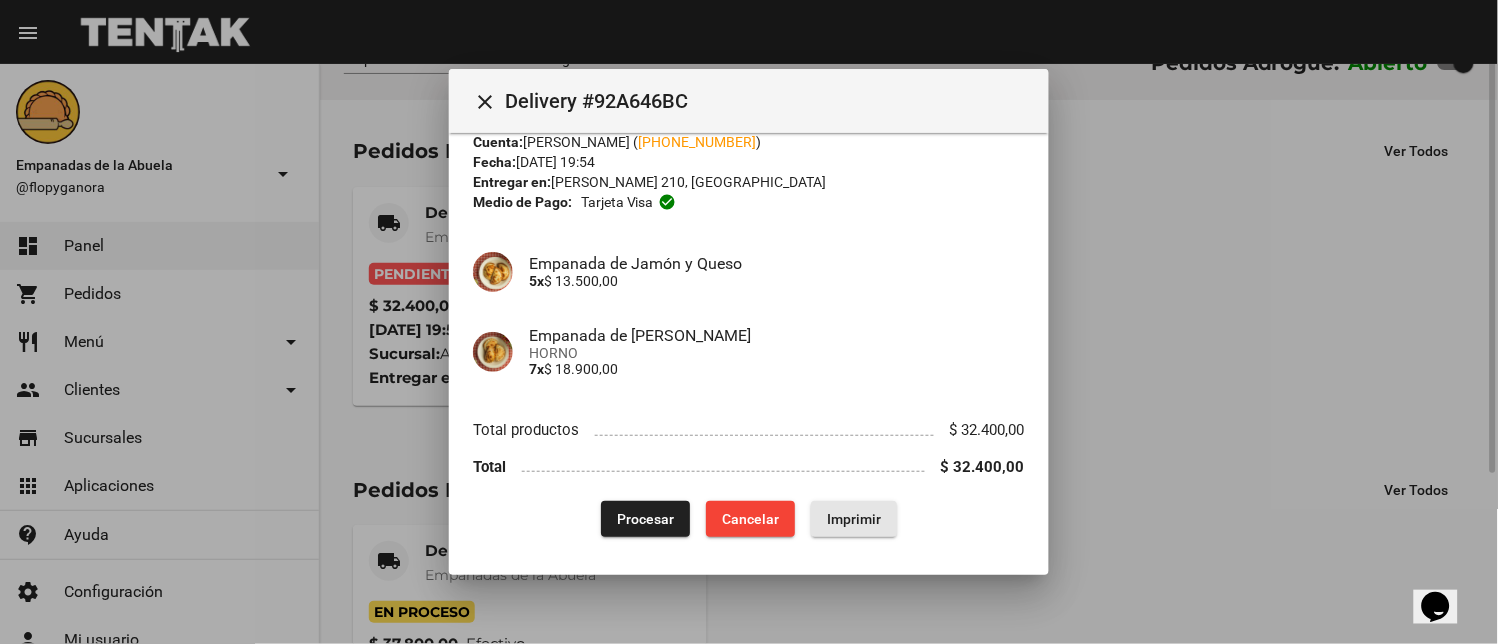 scroll, scrollTop: 0, scrollLeft: 0, axis: both 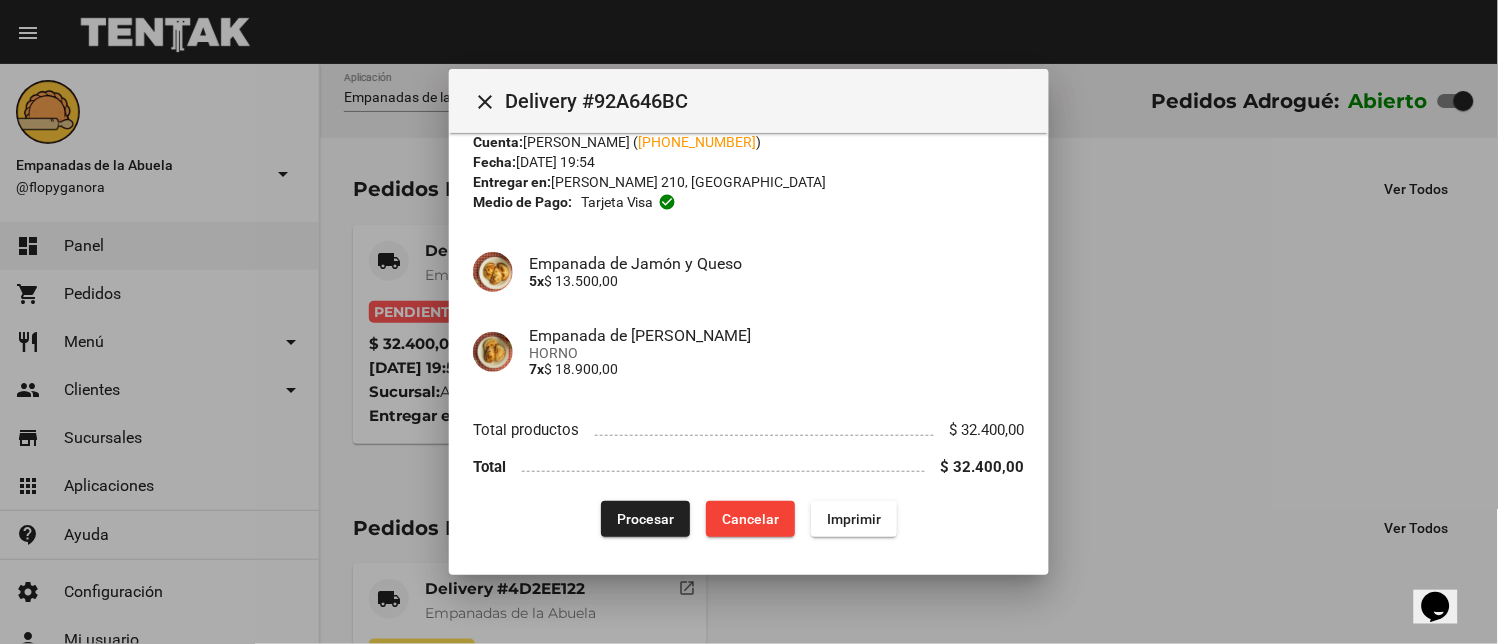 drag, startPoint x: 683, startPoint y: 514, endPoint x: 653, endPoint y: 518, distance: 30.265491 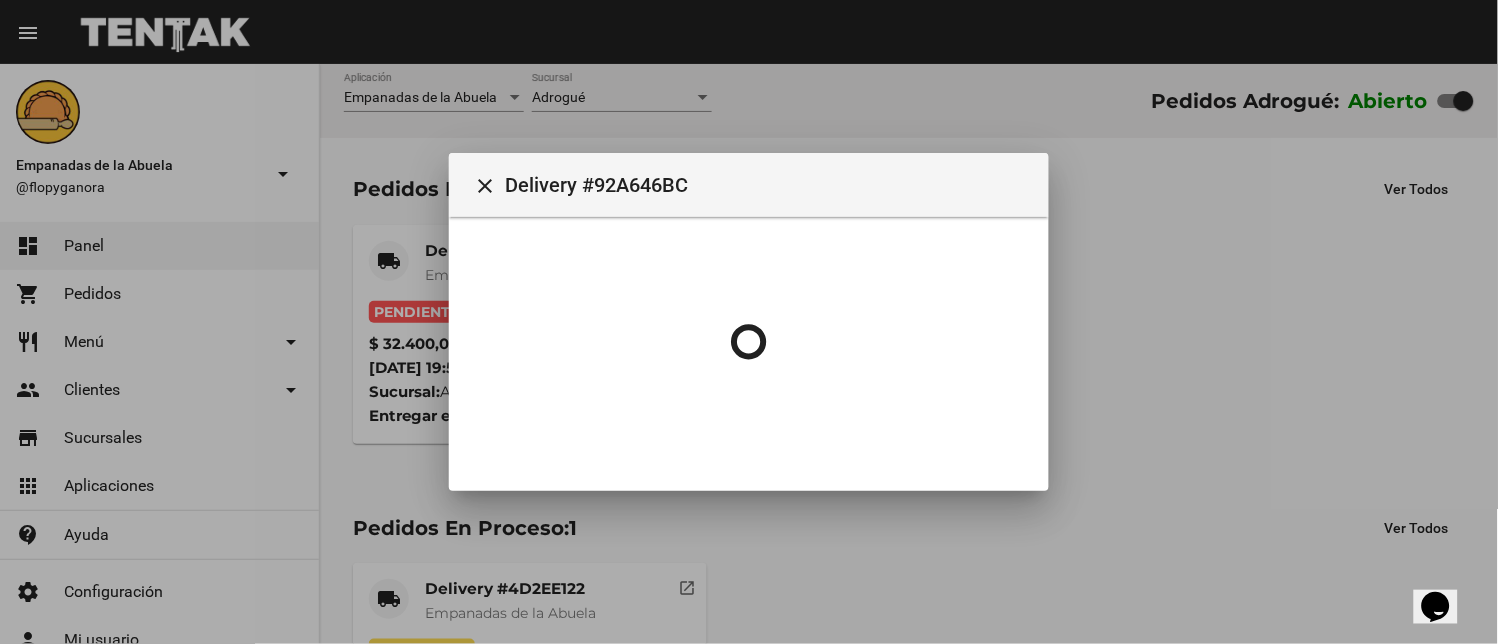 scroll, scrollTop: 0, scrollLeft: 0, axis: both 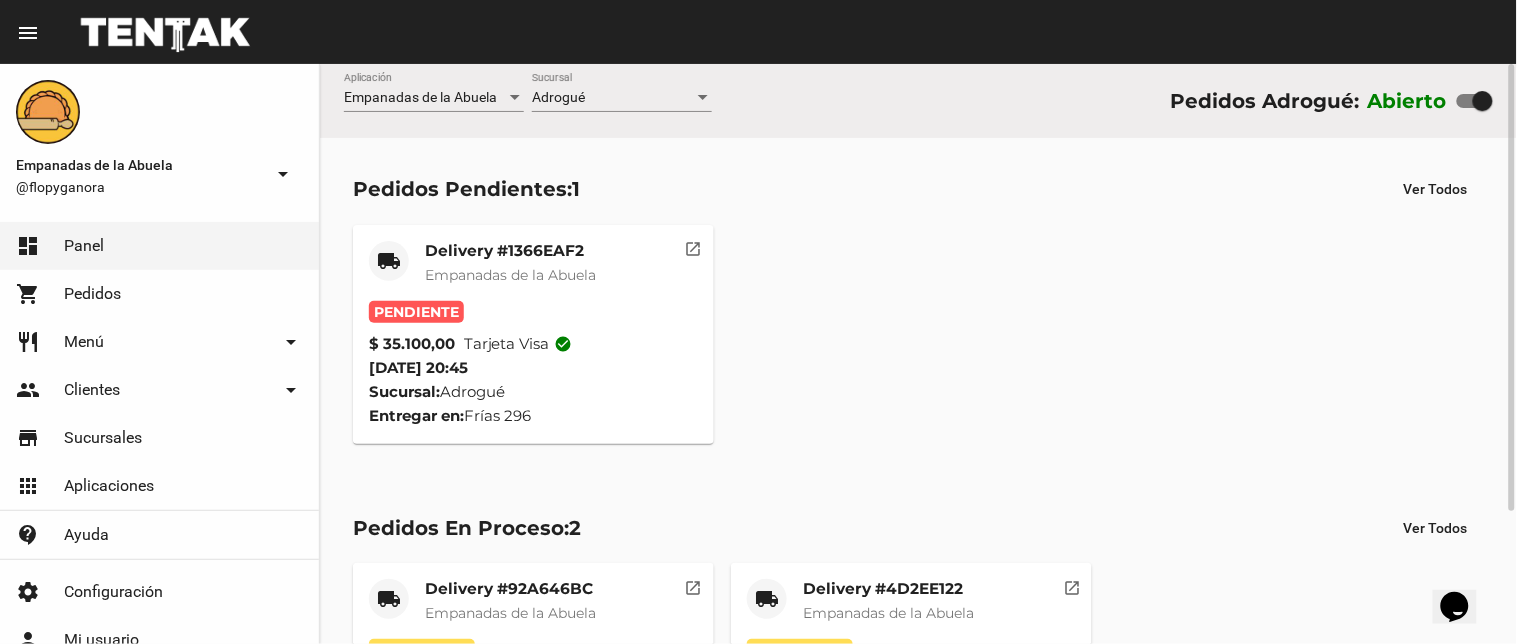 click on "Delivery #1366EAF2" 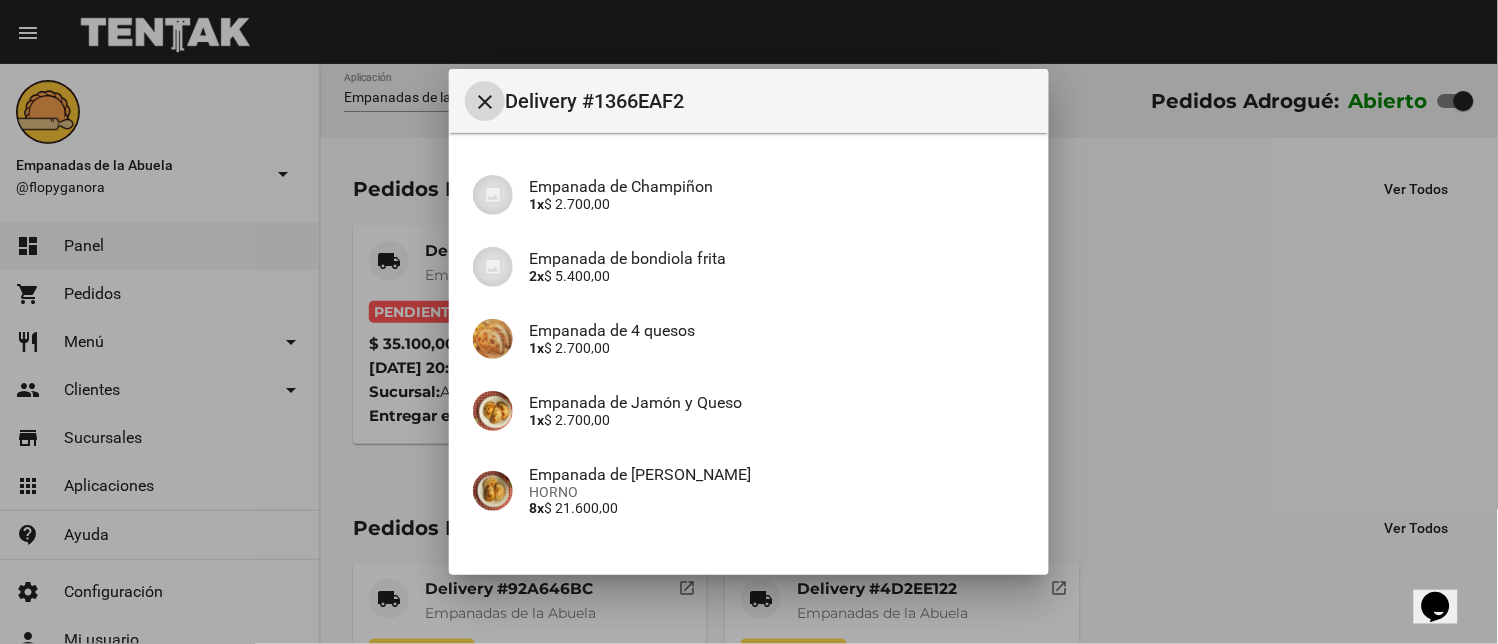 scroll, scrollTop: 282, scrollLeft: 0, axis: vertical 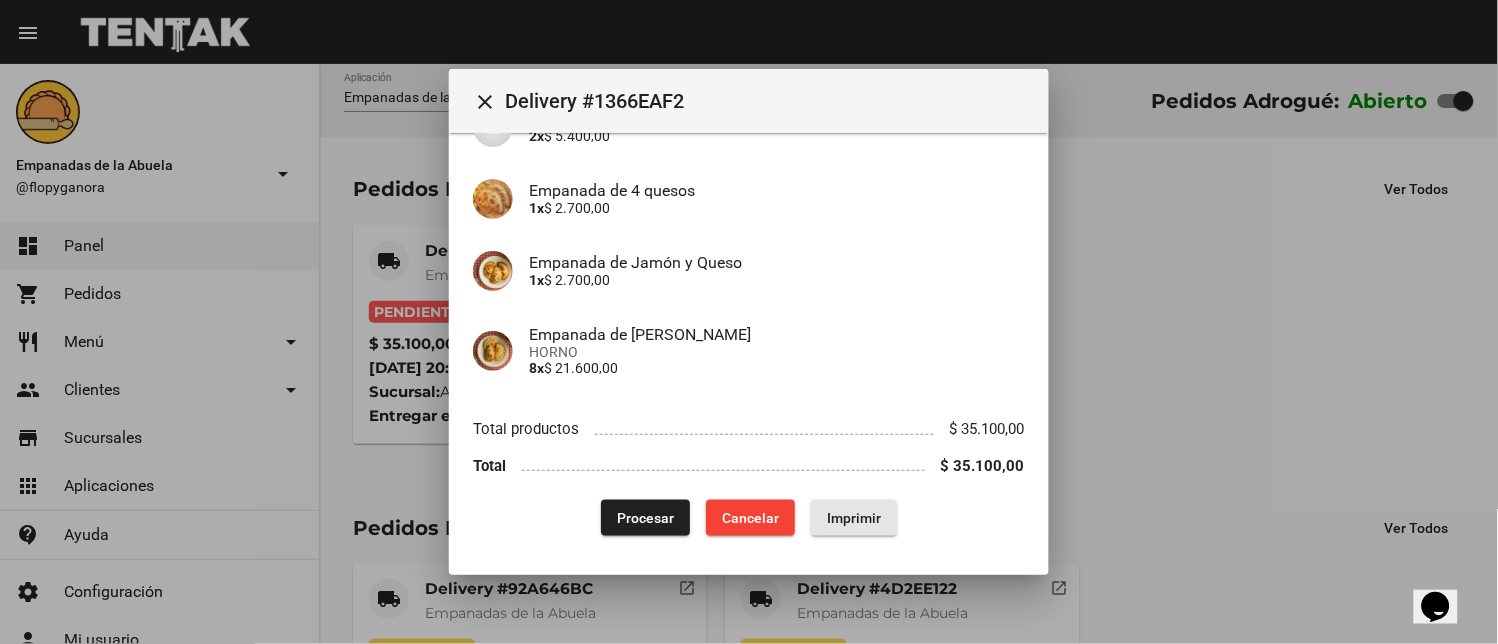 click on "Imprimir" 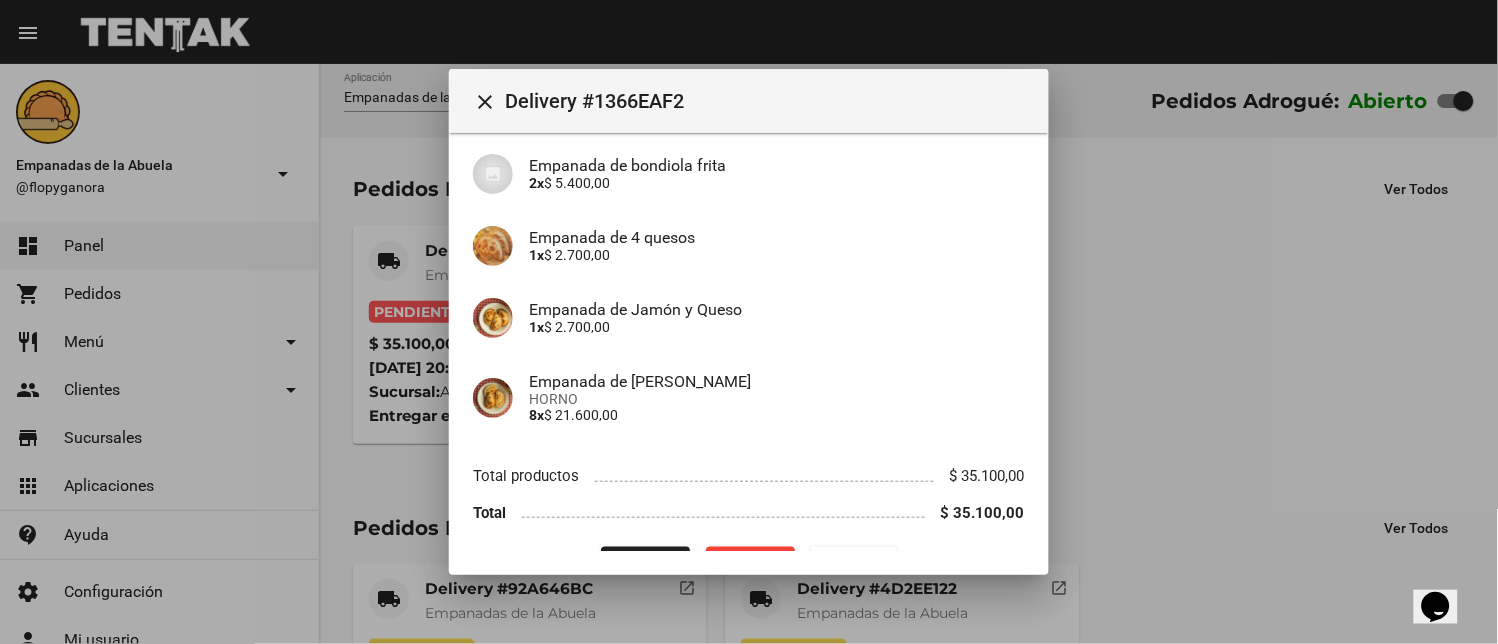 scroll, scrollTop: 282, scrollLeft: 0, axis: vertical 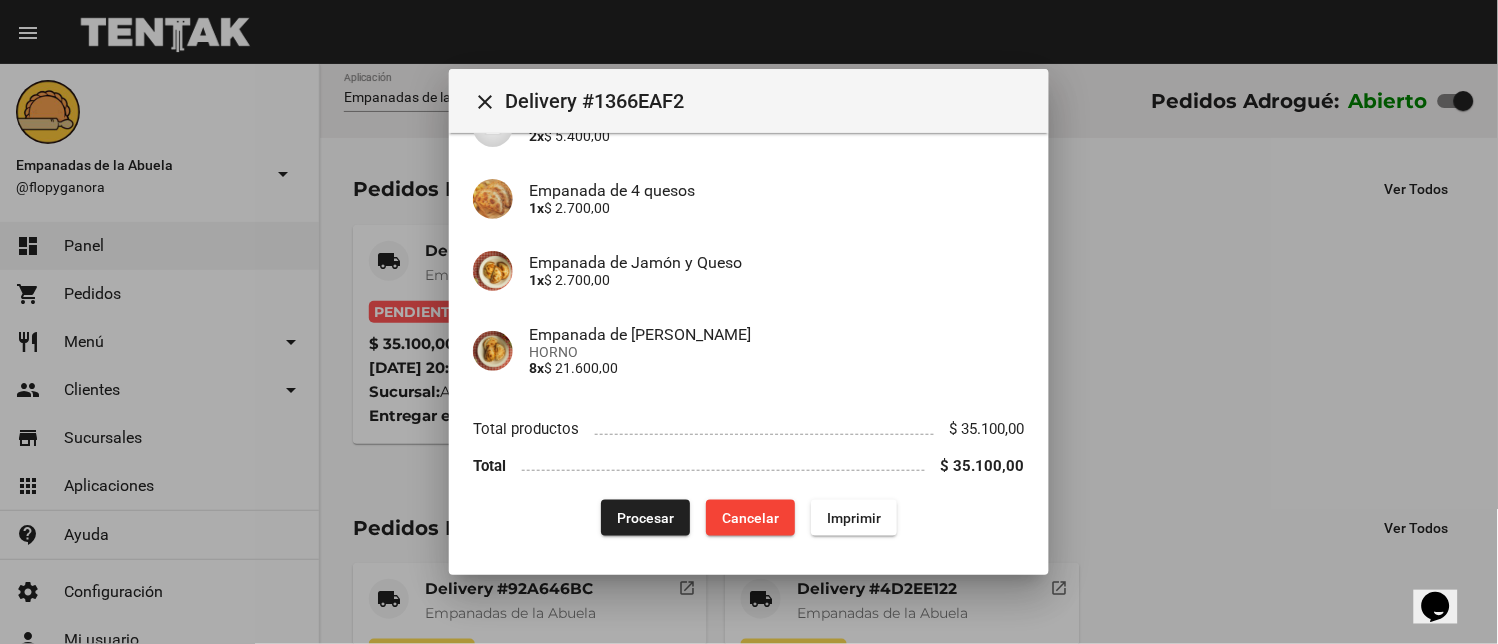 click on "Procesar" 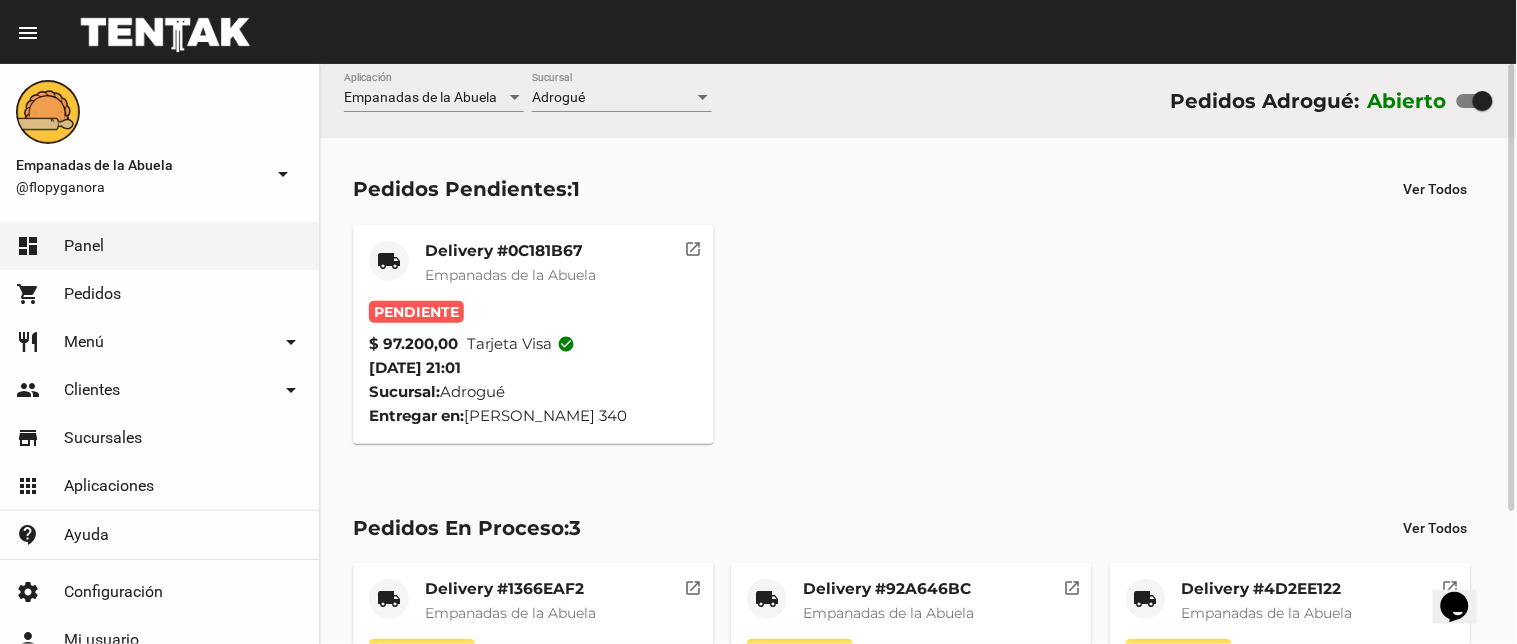 click on "Delivery #0C181B67" 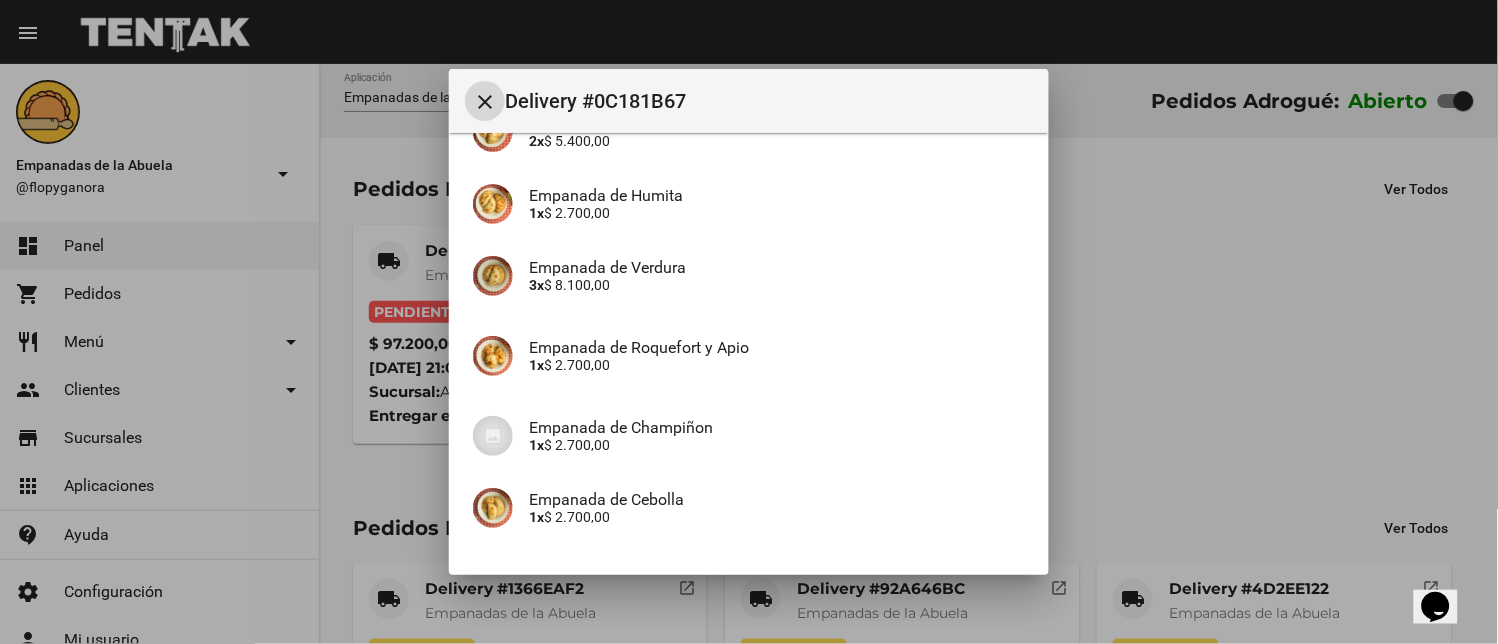 scroll, scrollTop: 802, scrollLeft: 0, axis: vertical 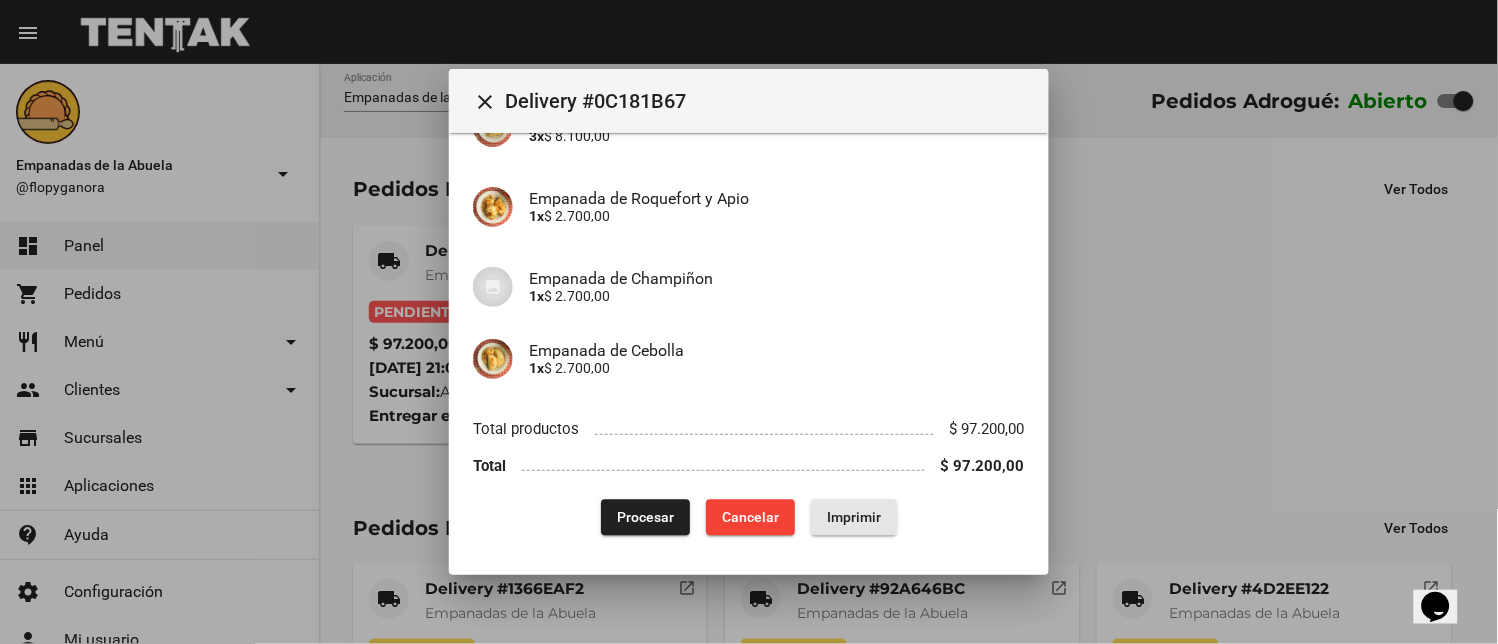 drag, startPoint x: 846, startPoint y: 520, endPoint x: 677, endPoint y: 472, distance: 175.68437 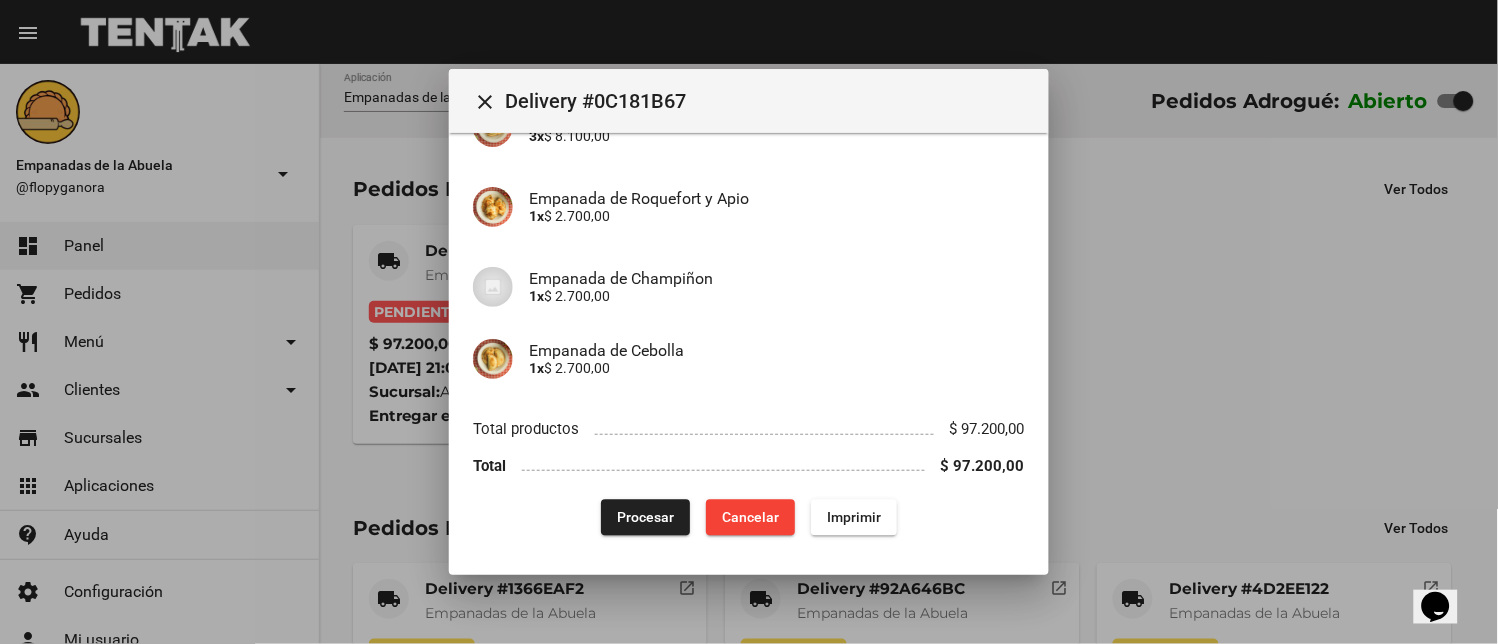 click on "Procesar" 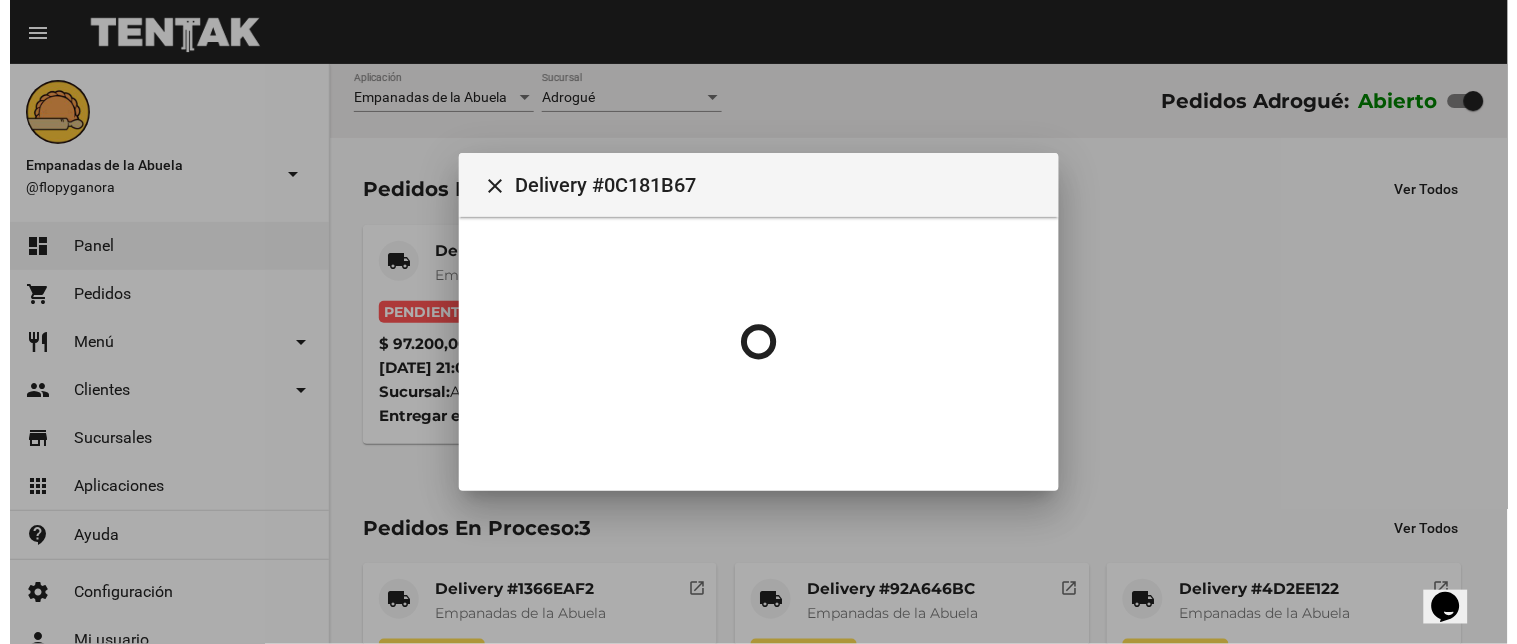 scroll, scrollTop: 0, scrollLeft: 0, axis: both 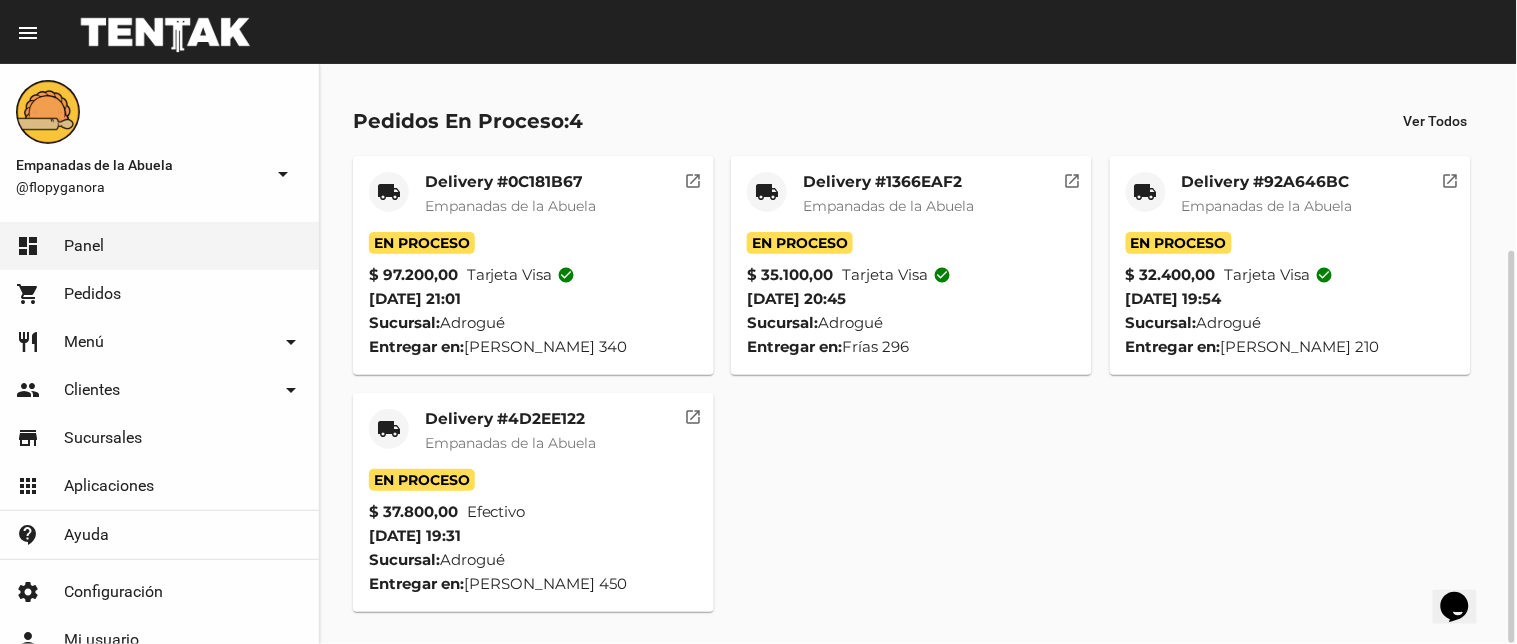 click on "local_shipping" 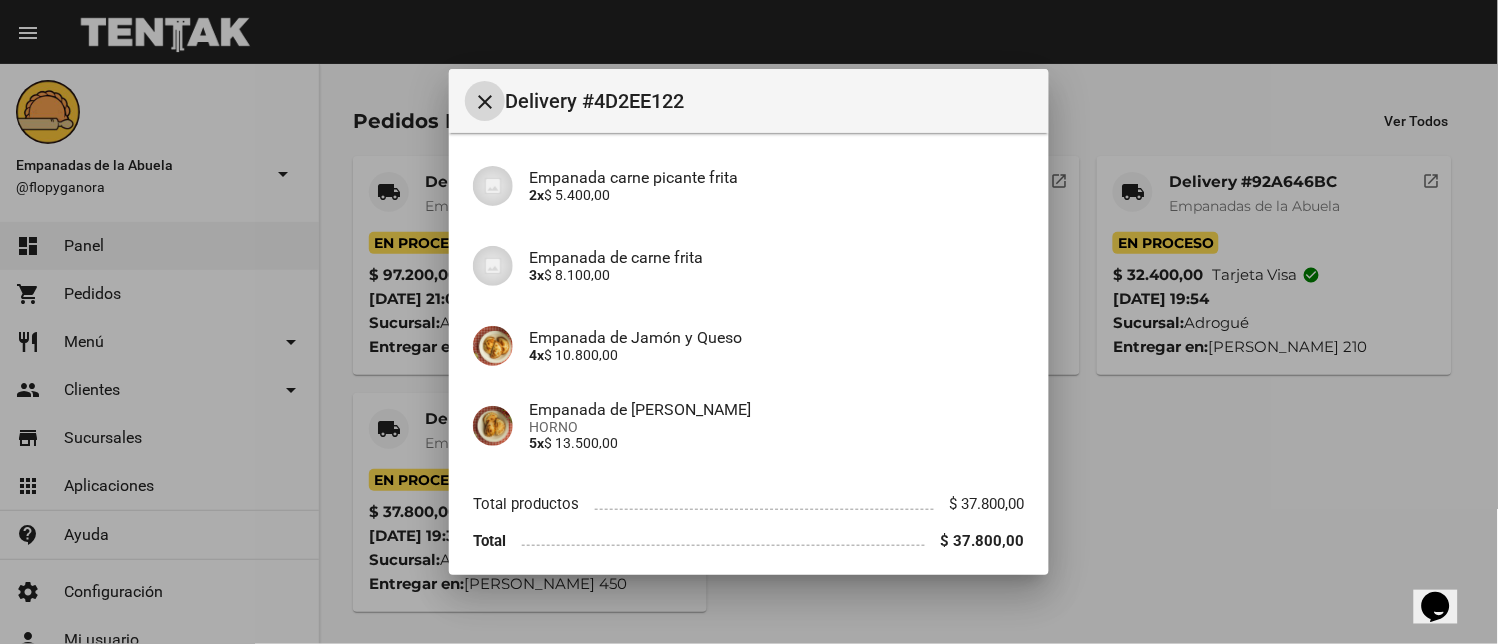 scroll, scrollTop: 225, scrollLeft: 0, axis: vertical 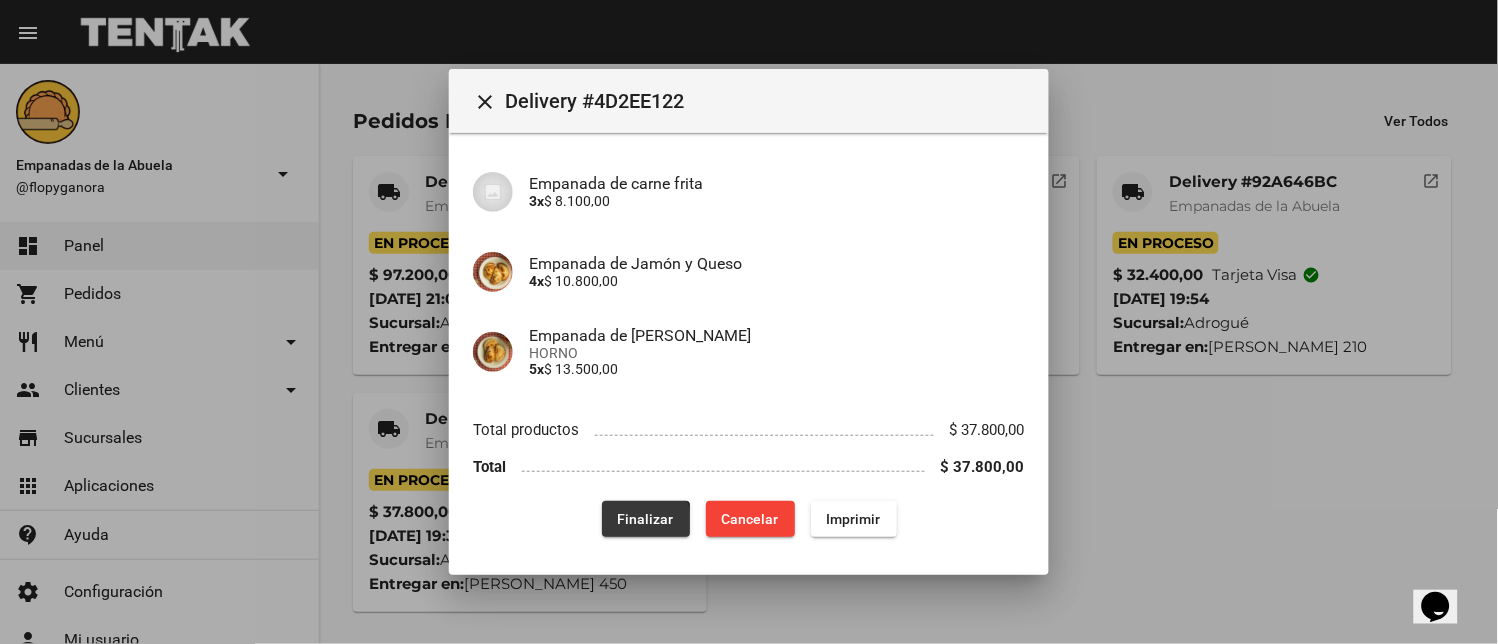 drag, startPoint x: 608, startPoint y: 523, endPoint x: 756, endPoint y: 480, distance: 154.12009 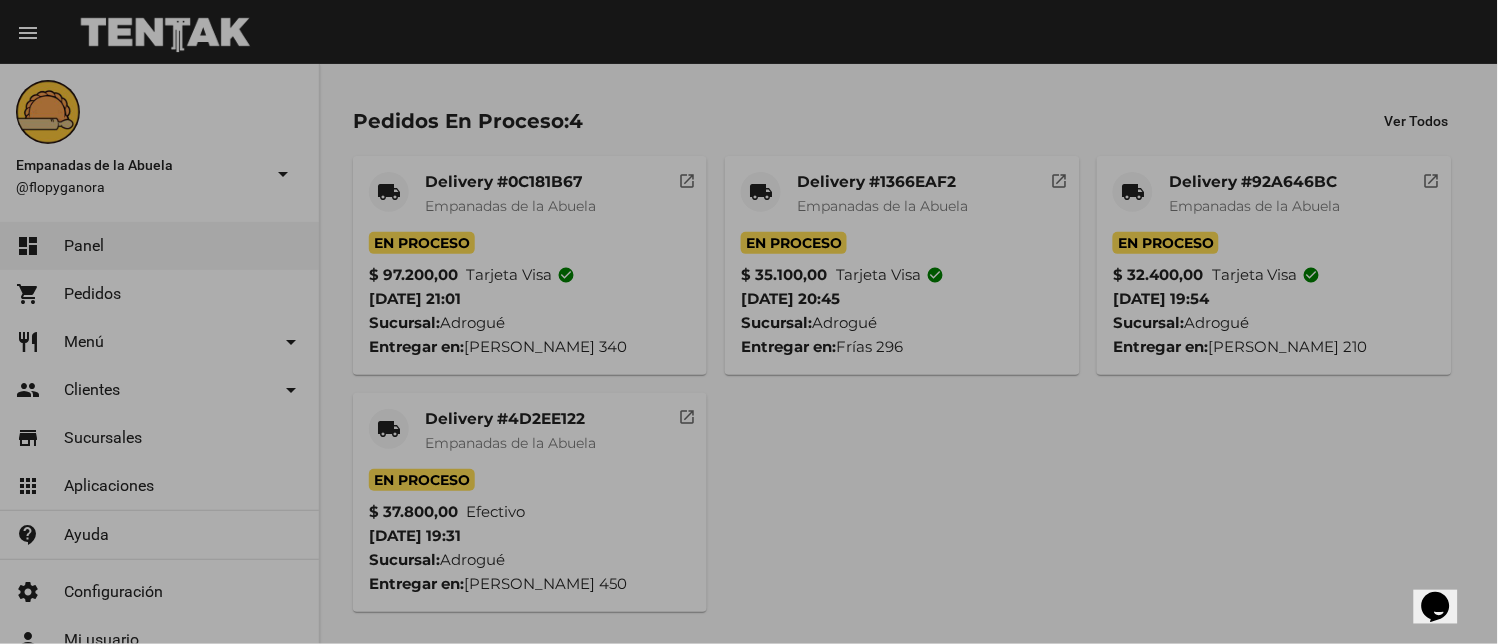 click on "menu  Resumen Empanadas de la Abuela @flopyganora arrow_drop_down dashboard Panel shopping_cart Pedidos restaurant Menú arrow_drop_down Categorías Crear categoría Productos Crear producto Opciones Crear Opción Lista de Precios people Clientes arrow_drop_down Cuentas Grupos store Sucursales apps Aplicaciones contact_support Ayuda settings Configuración person Mi usuario power_settings_new Cerrar sesión version 0.20.0-beta.4 add Agregar cuenta Empanadas de la Abuela Aplicación Adrogué Sucursal Pedidos Adrogué: Abierto   Pedidos Pendientes:  0 Ver Todos No hay Pedidos Pendientes Pedidos En Proceso:  4 Ver Todos local_shipping Delivery #0C181B67 Empanadas de la Abuela En Proceso $ 97.200,00 Tarjeta visa check_circle [DATE] 21:01 Sucursal:  Adrogué  Entregar en:  [PERSON_NAME][STREET_ADDRESS]   open_in_new local_shipping Delivery #1366EAF2 Empanadas de la Abuela En Proceso $ 35.100,00 Tarjeta visa check_circle [DATE] 20:45 Sucursal:  Adrogué  Entregar en:  Frías 296   open_in_new local_shipping En Proceso" at bounding box center [749, 322] 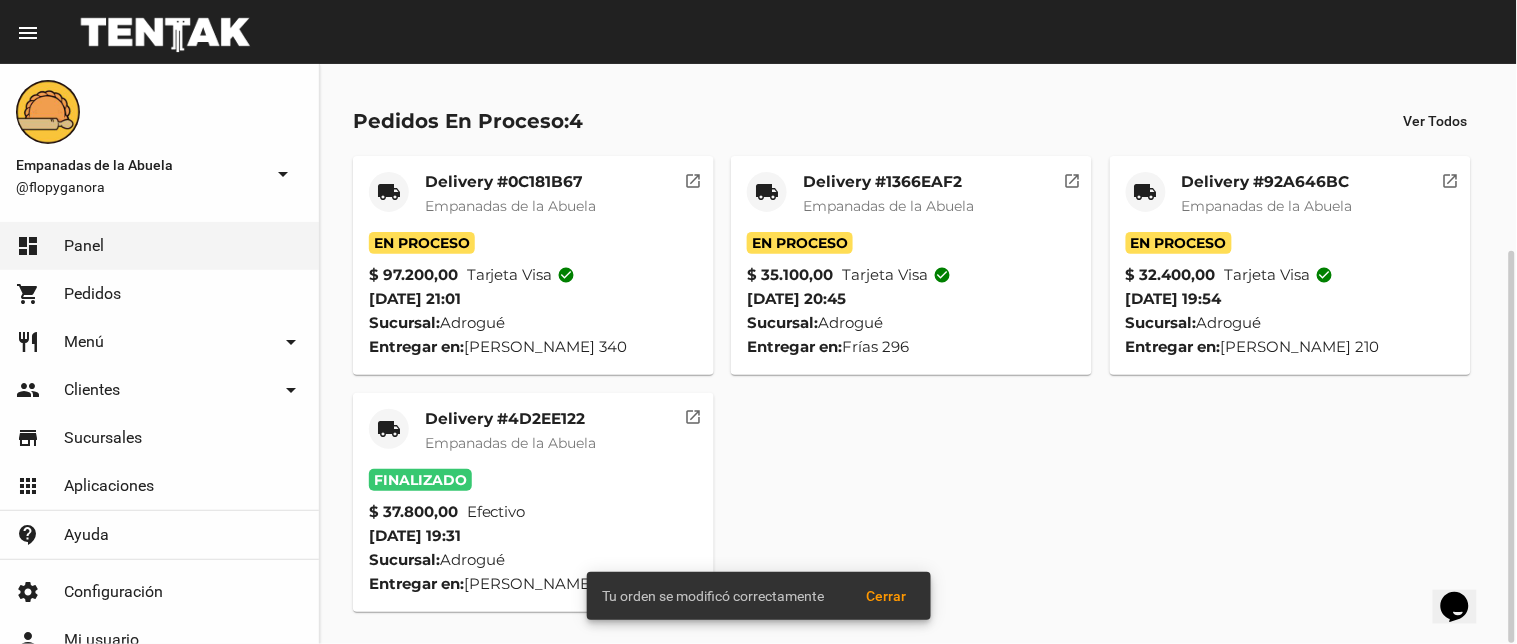 click on "local_shipping Delivery #92A646BC Empanadas de [GEOGRAPHIC_DATA]" 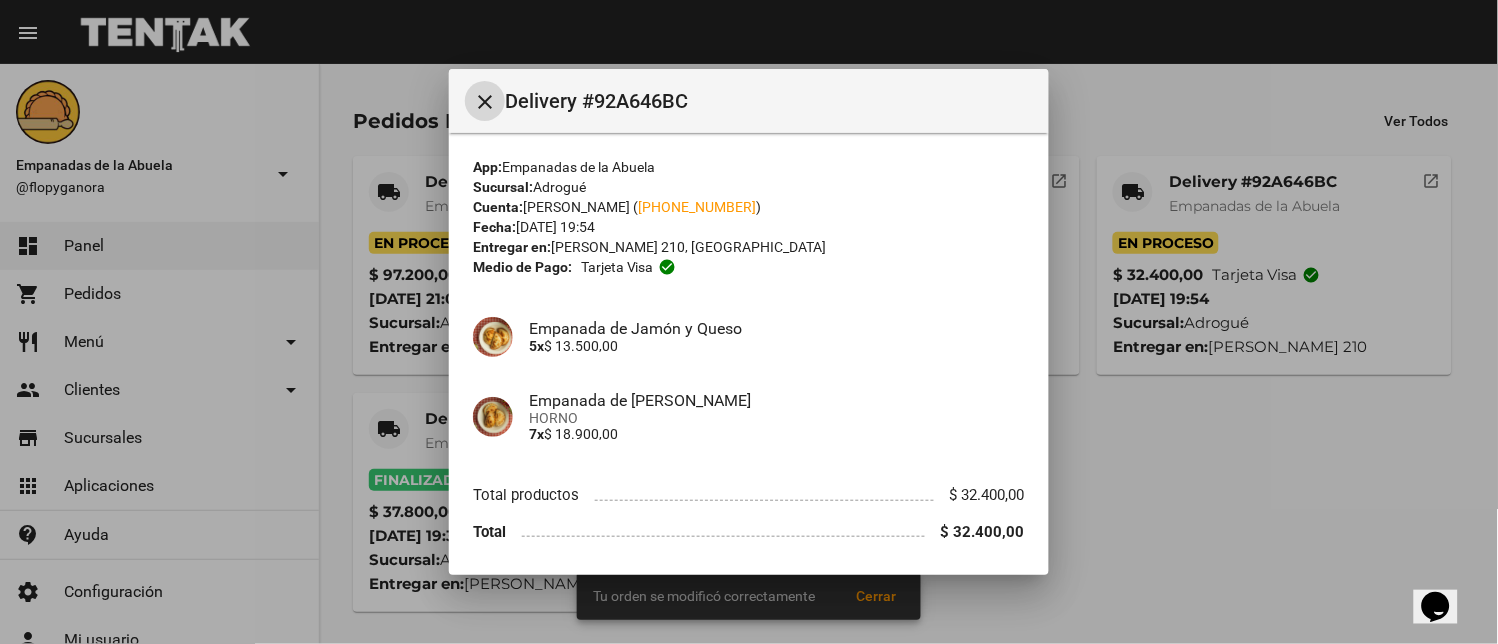 scroll, scrollTop: 65, scrollLeft: 0, axis: vertical 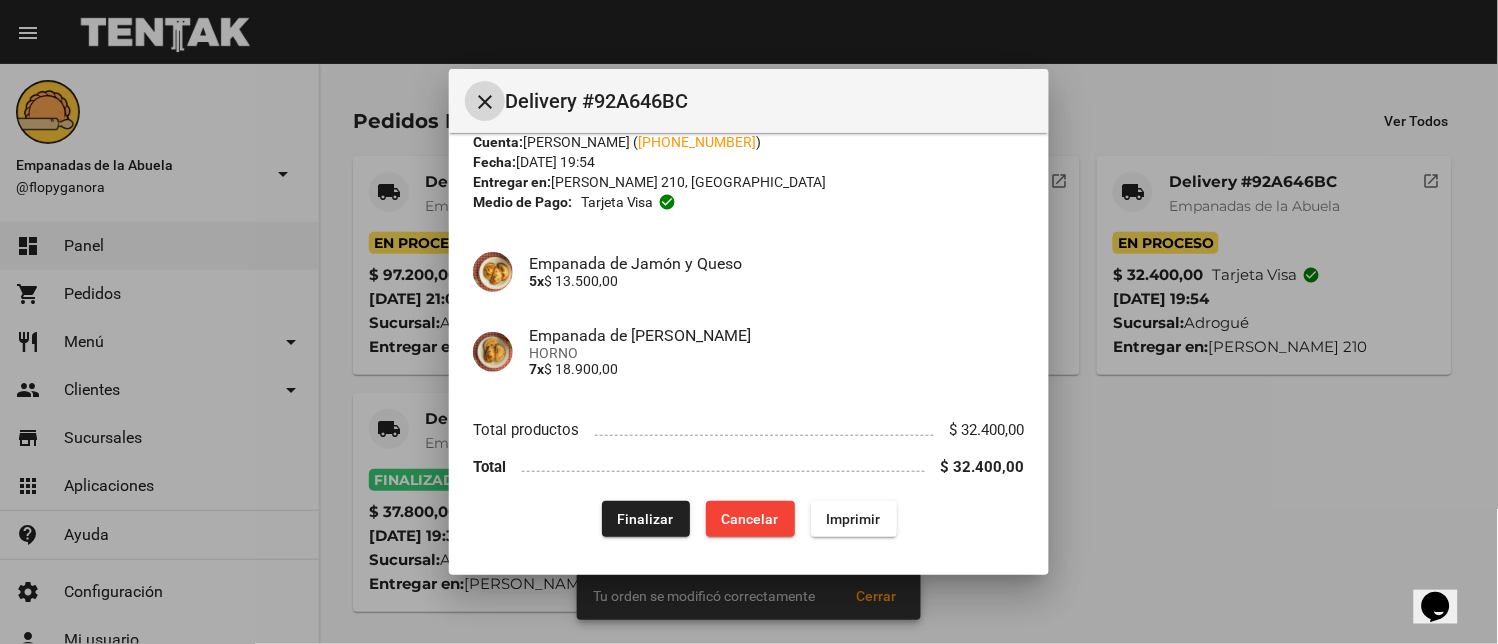 click on "Finalizar" 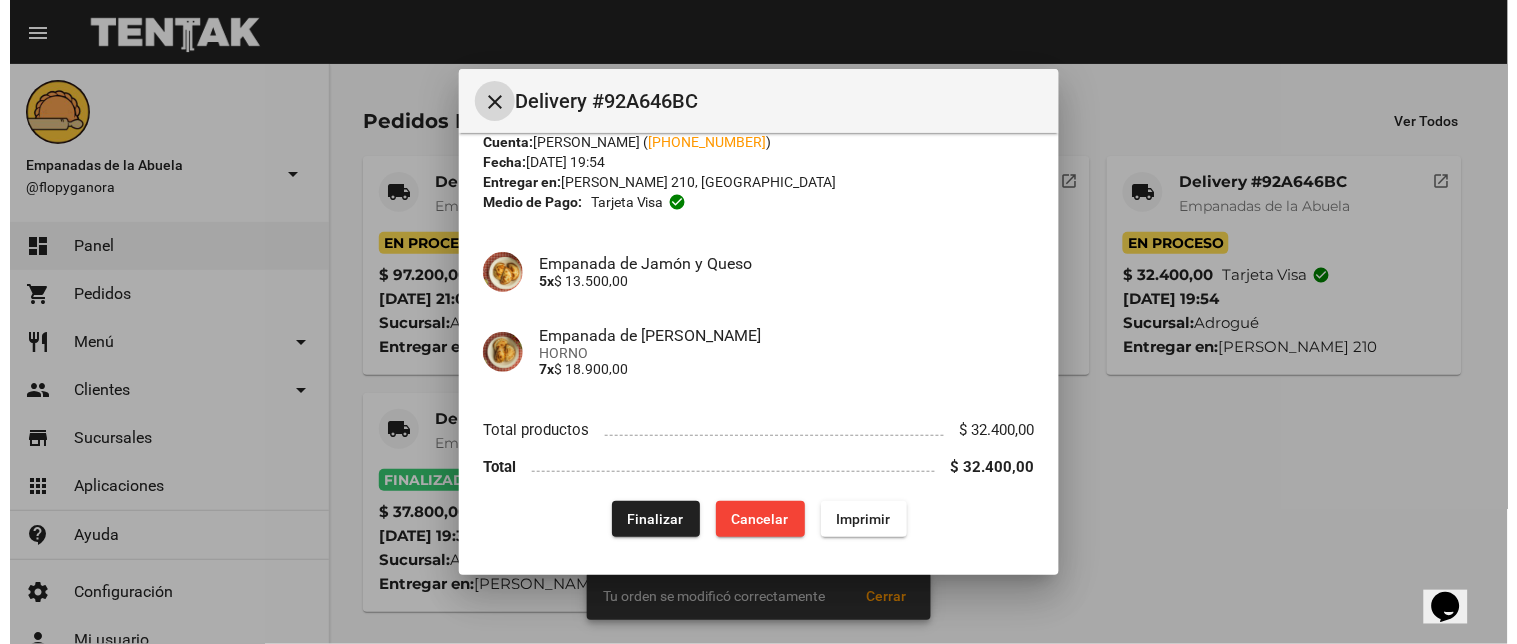 scroll, scrollTop: 0, scrollLeft: 0, axis: both 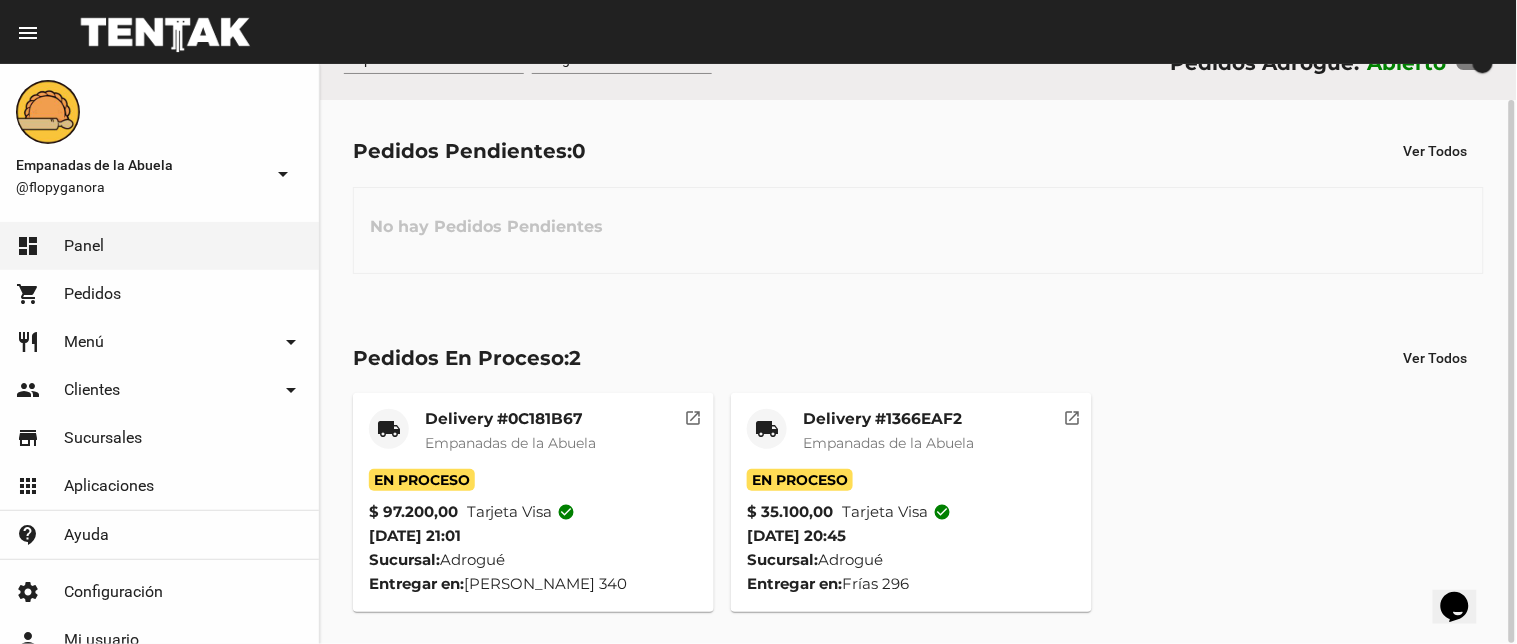 click on "Empanadas de la Abuela" 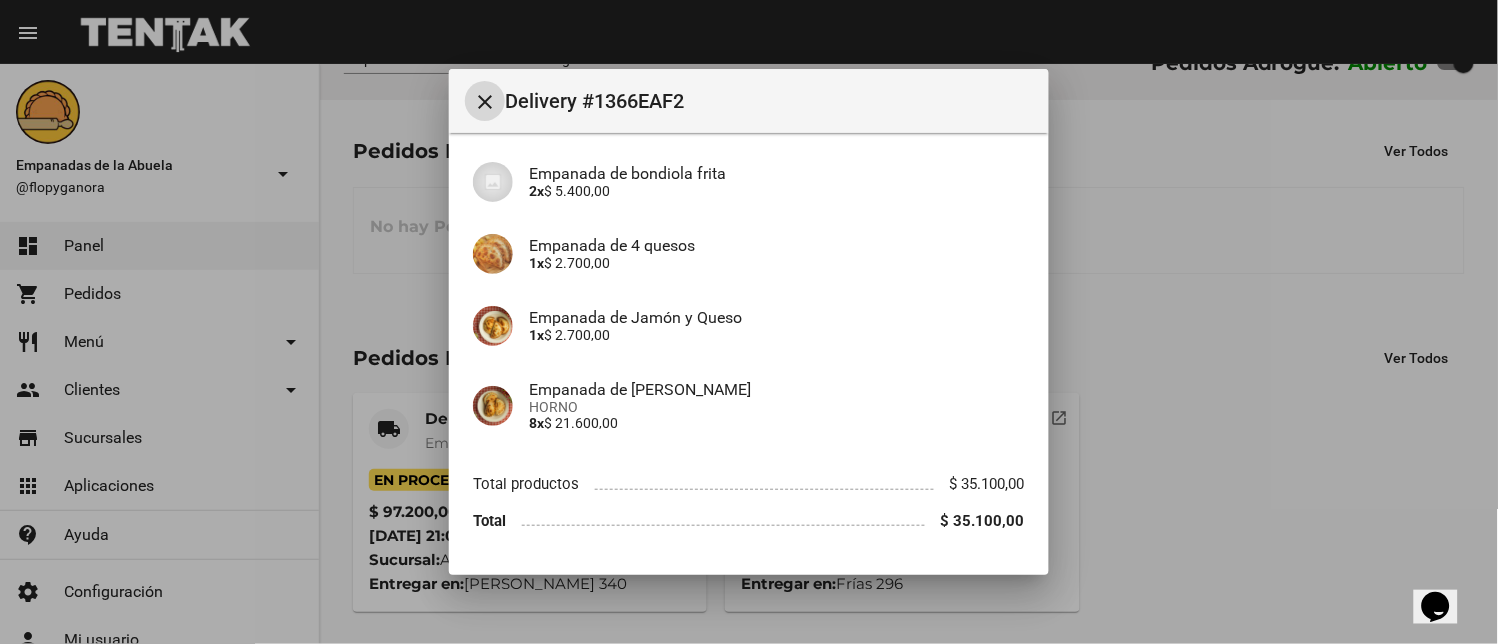 scroll, scrollTop: 282, scrollLeft: 0, axis: vertical 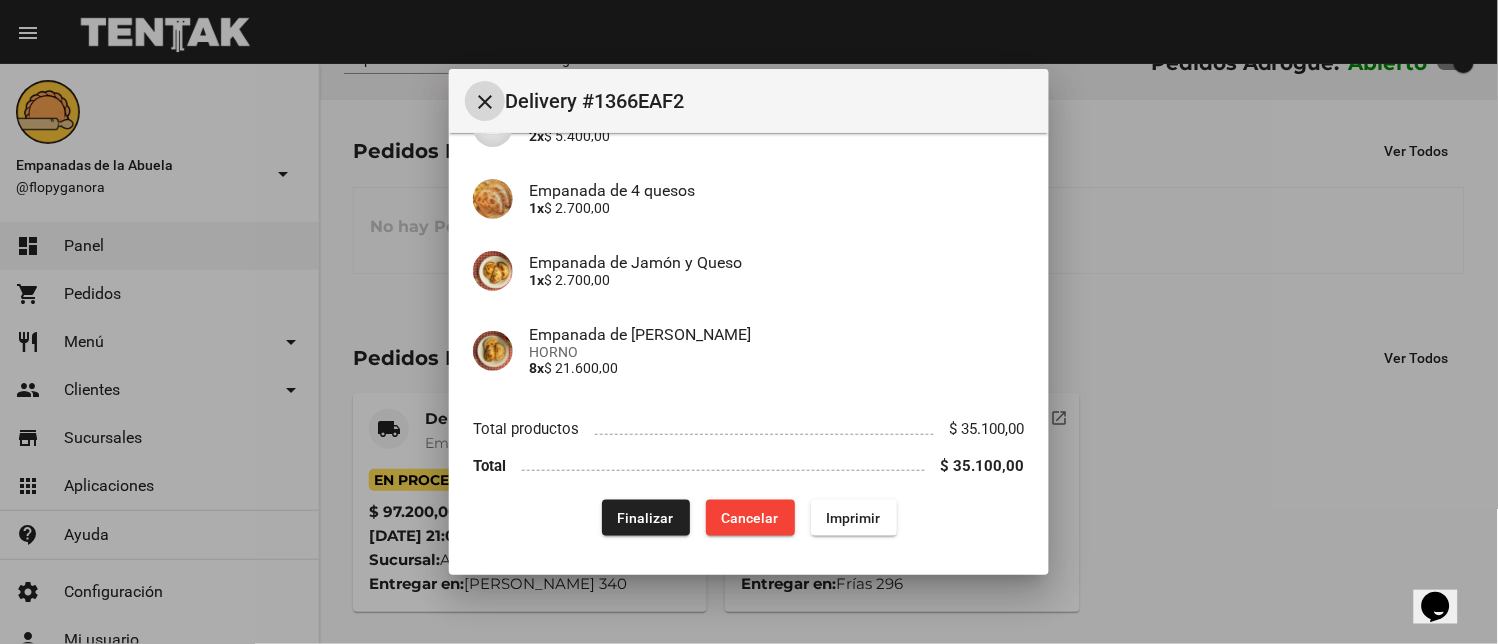 click on "Finalizar" 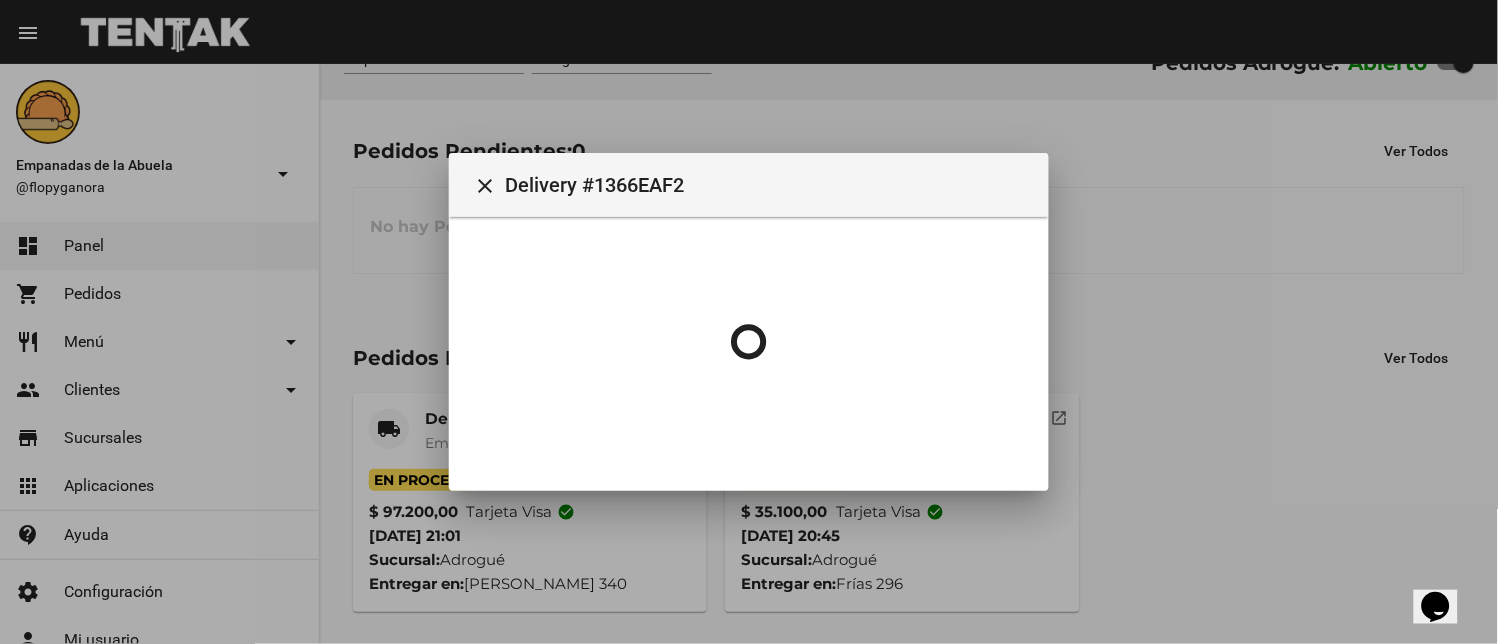 scroll, scrollTop: 0, scrollLeft: 0, axis: both 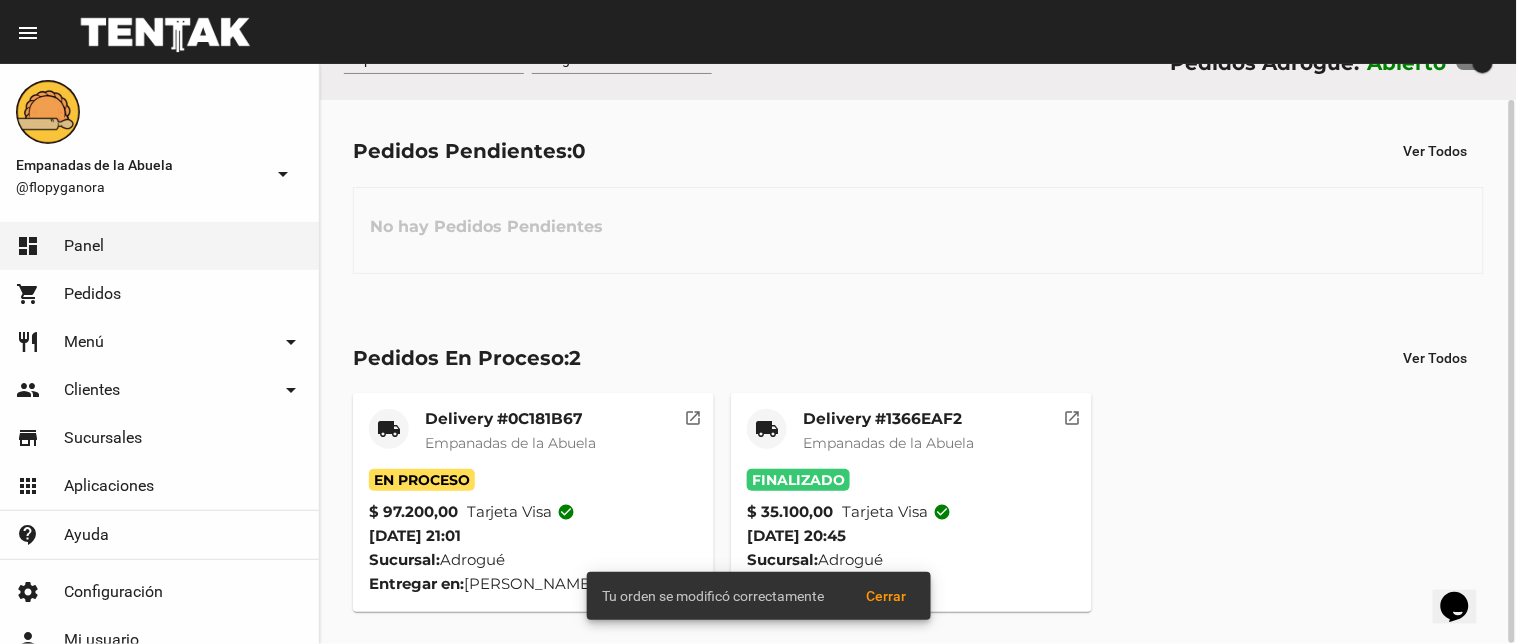 click on "Delivery #0C181B67" 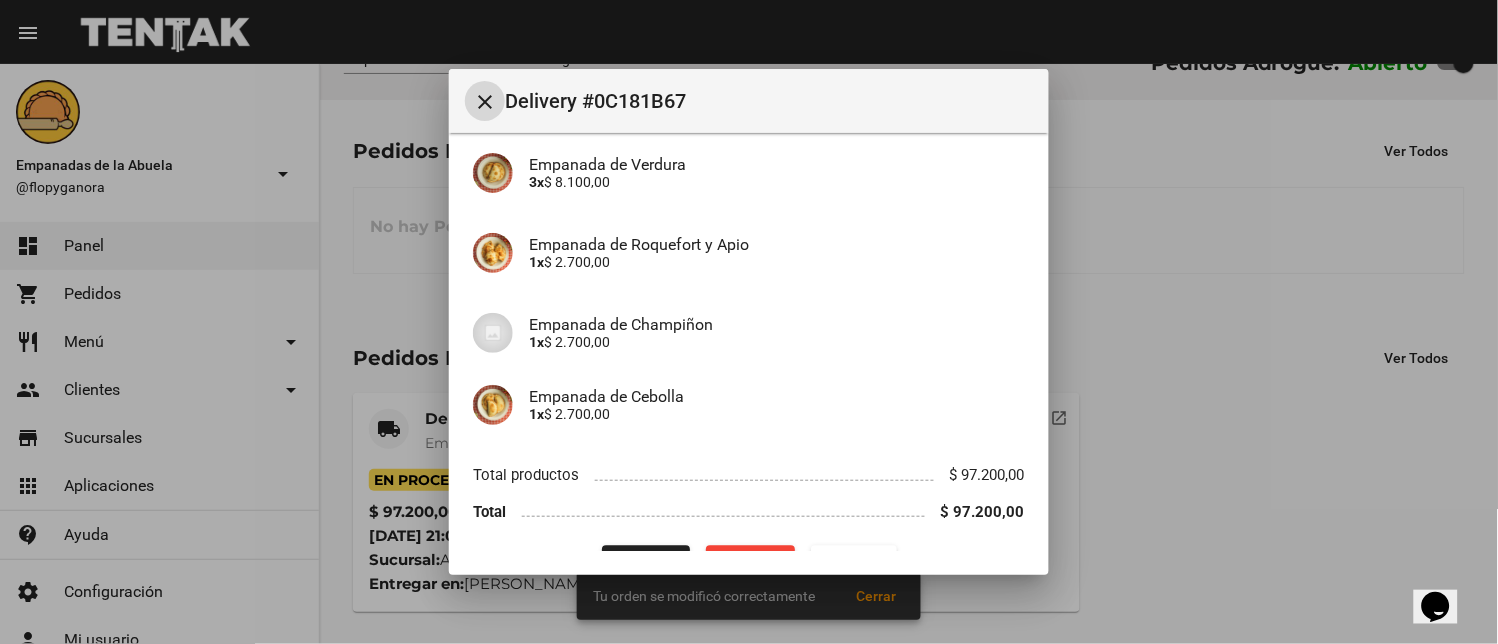 scroll, scrollTop: 802, scrollLeft: 0, axis: vertical 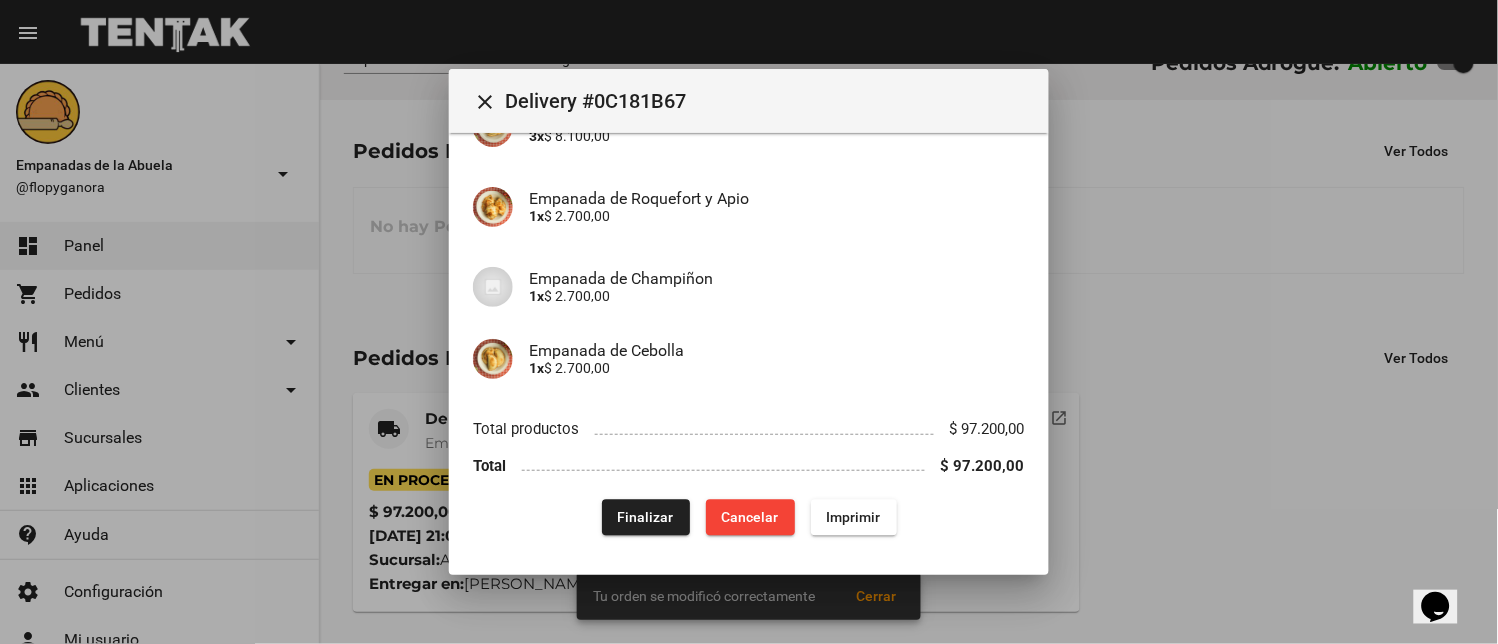 drag, startPoint x: 642, startPoint y: 491, endPoint x: 643, endPoint y: 522, distance: 31.016125 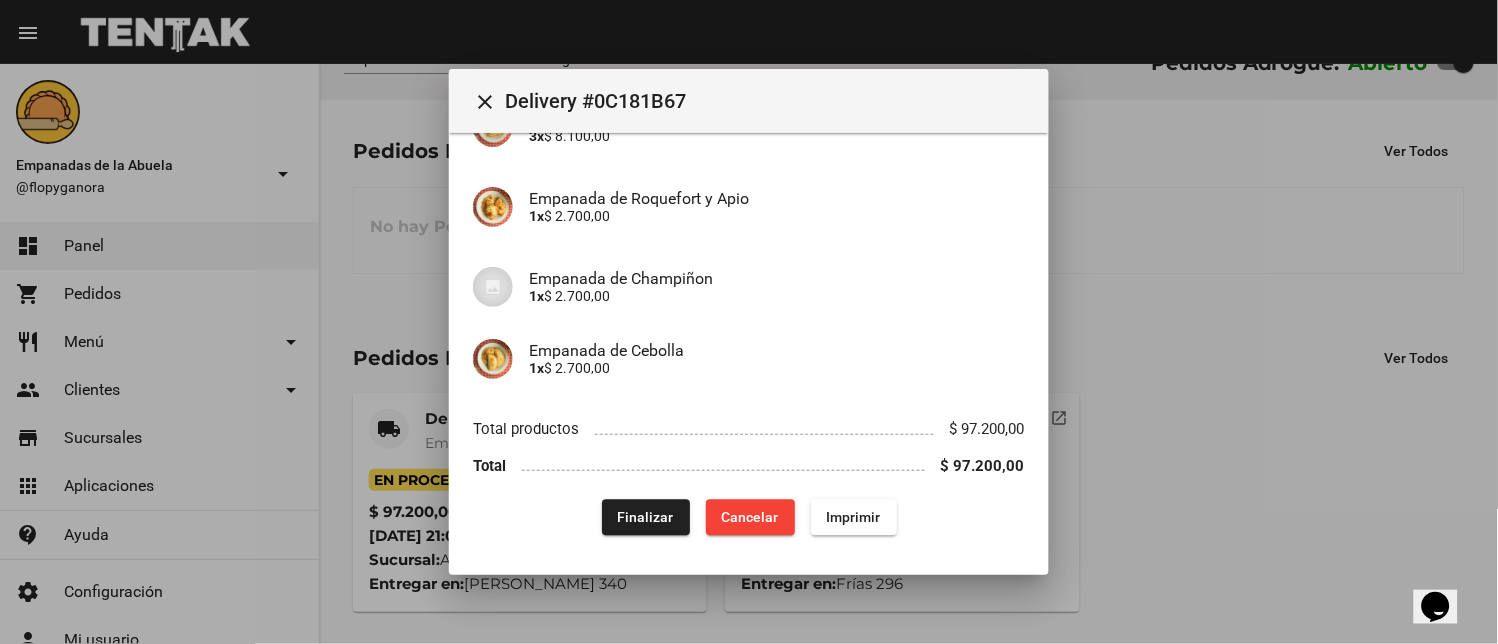 click on "Finalizar" 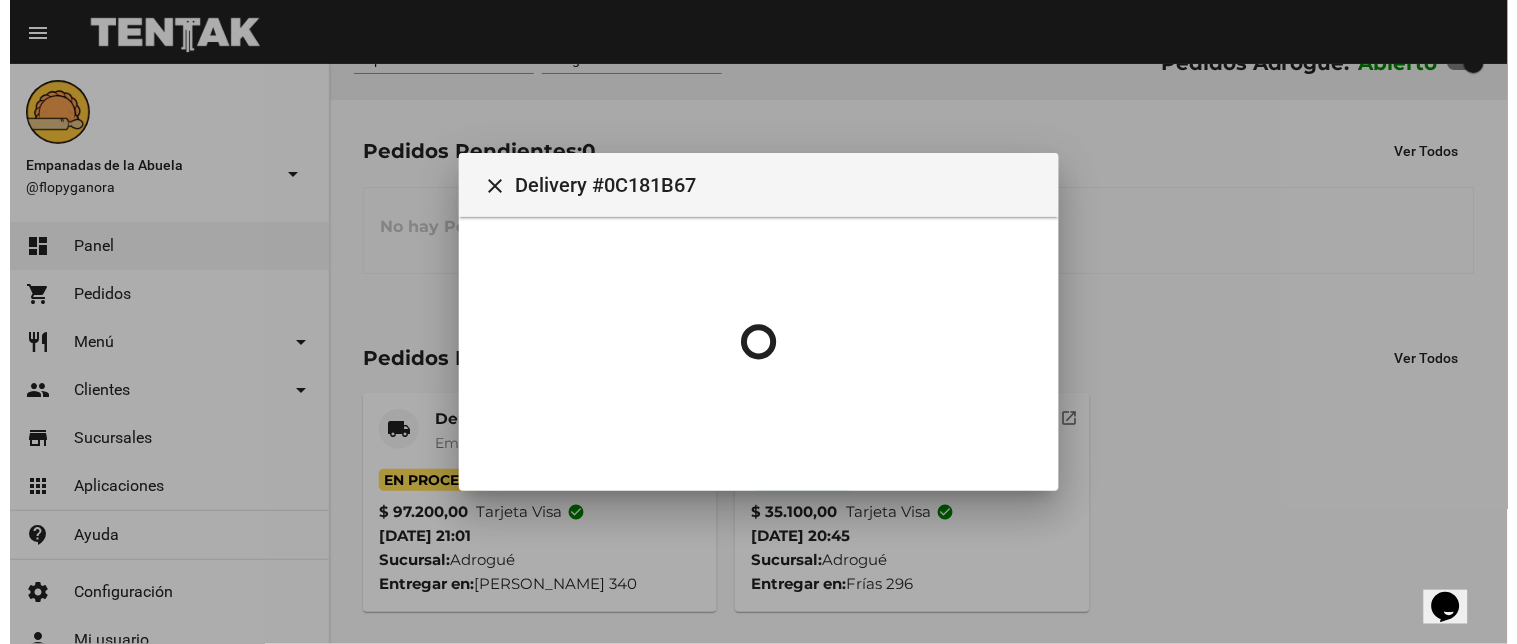 scroll, scrollTop: 0, scrollLeft: 0, axis: both 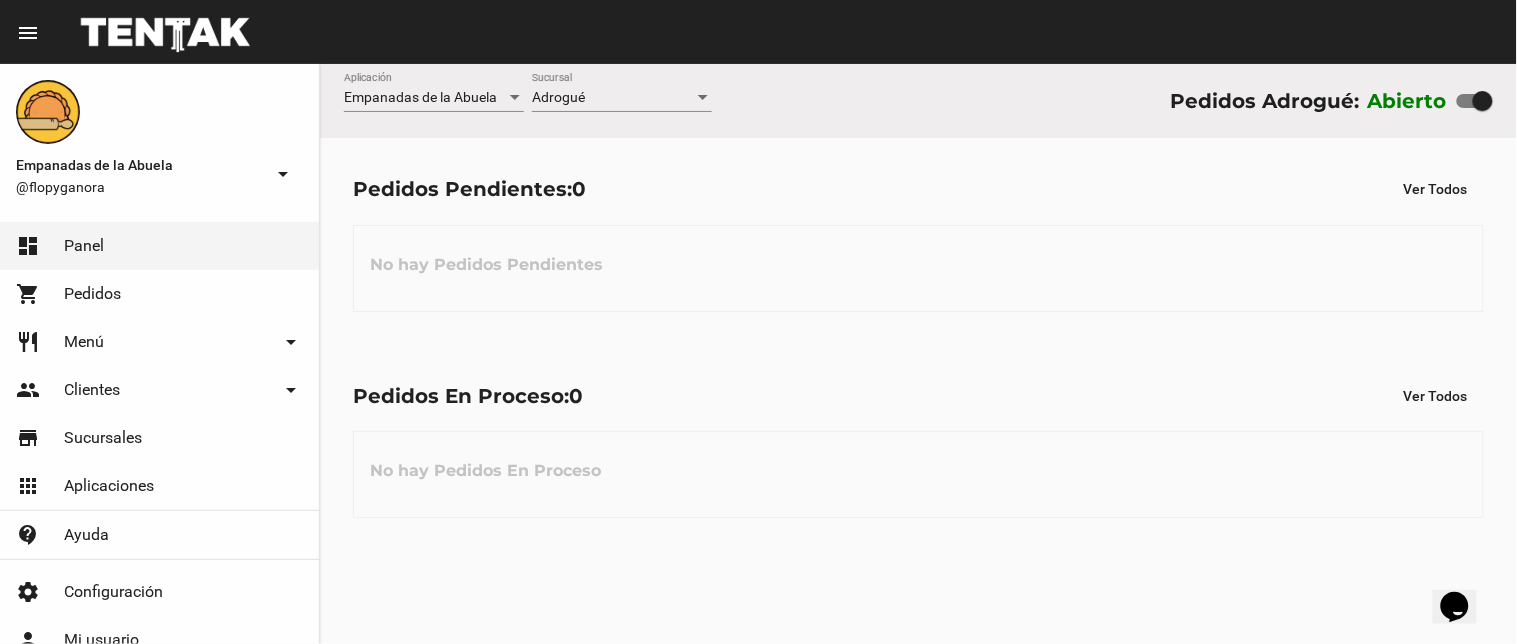 click on "Adrogué Sucursal" 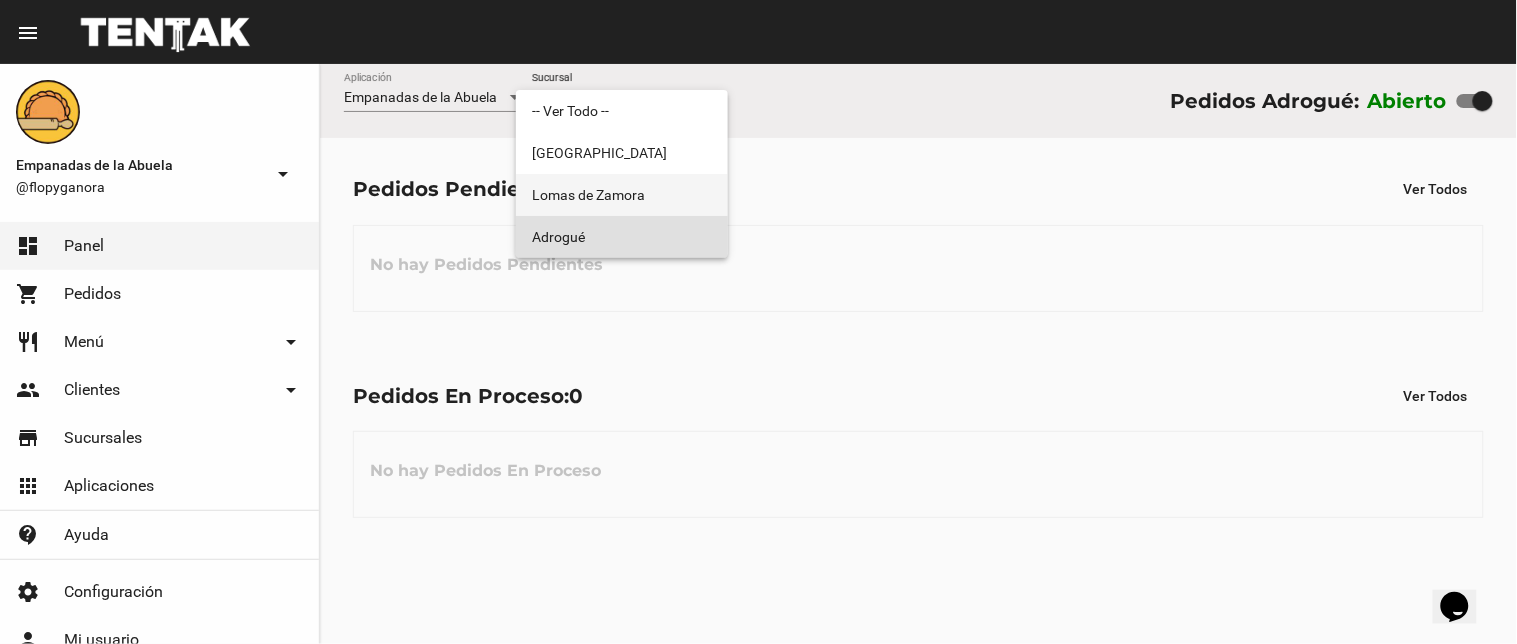 click on "Lomas de Zamora" at bounding box center (622, 195) 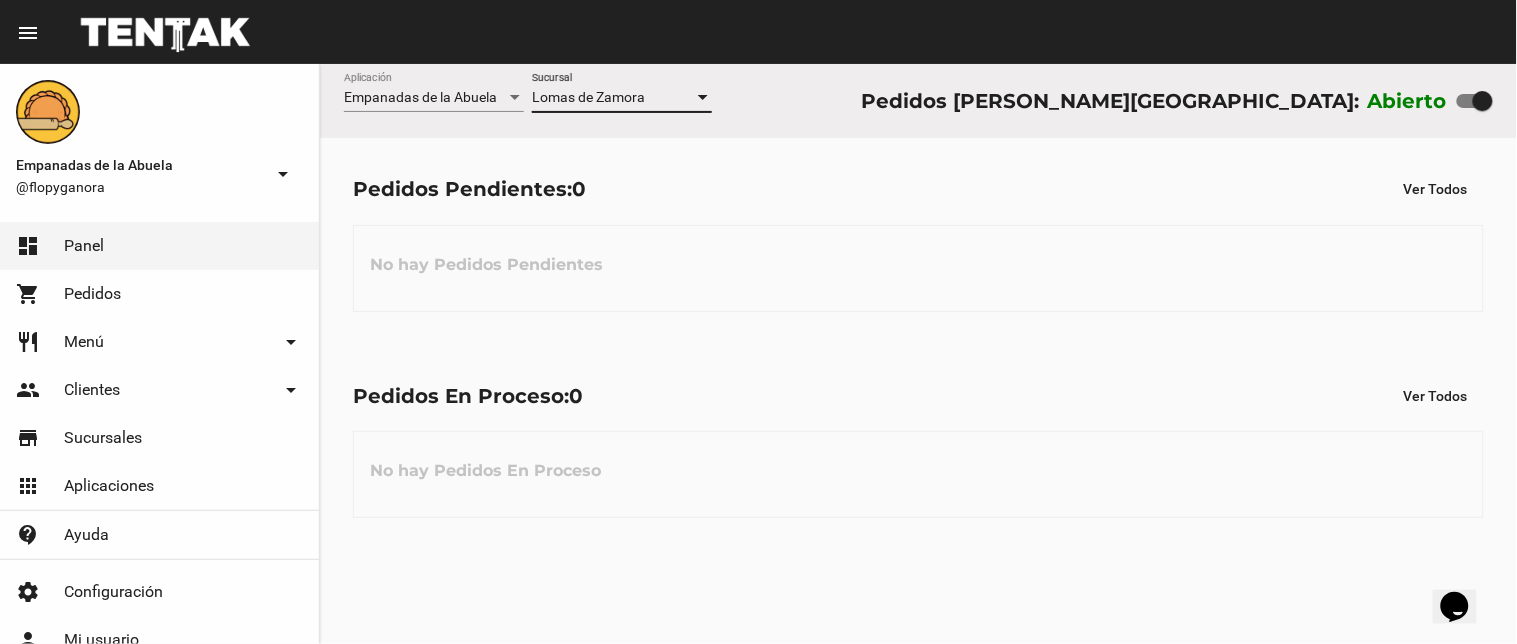 click on "[PERSON_NAME] Sucursal" 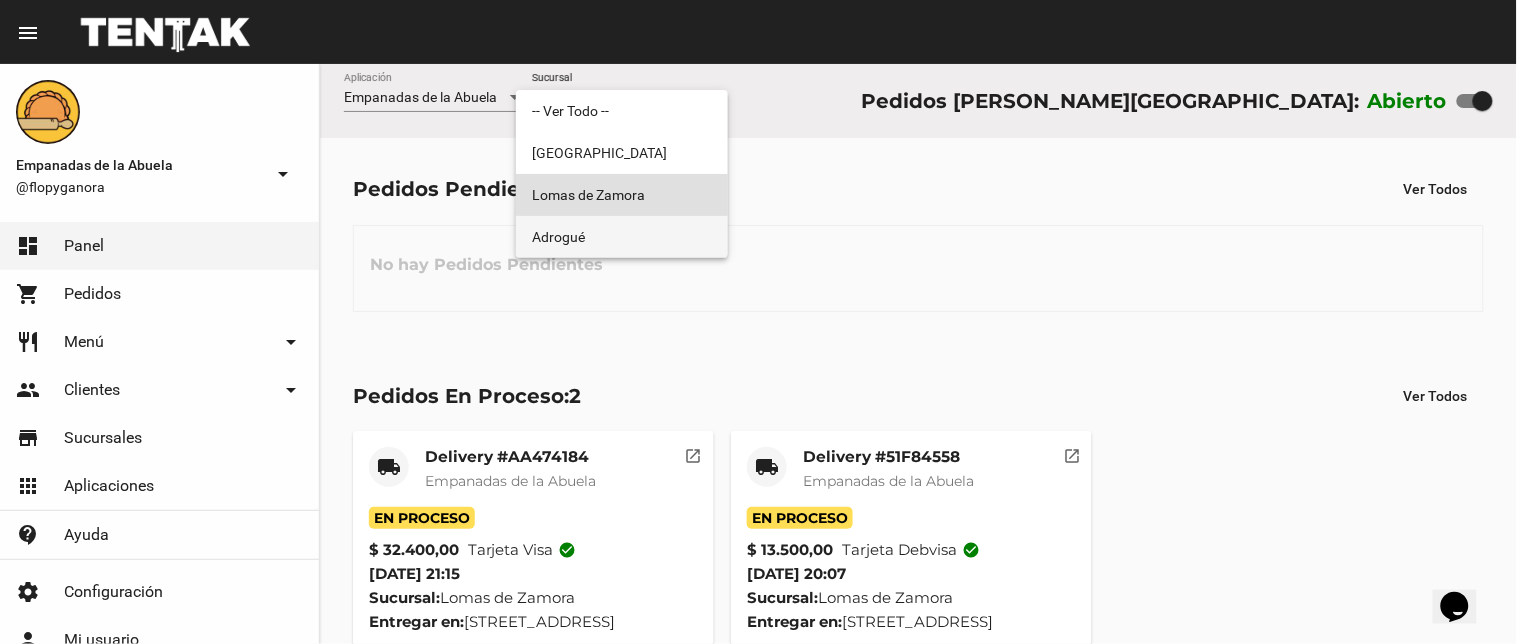 click on "Adrogué" at bounding box center (622, 237) 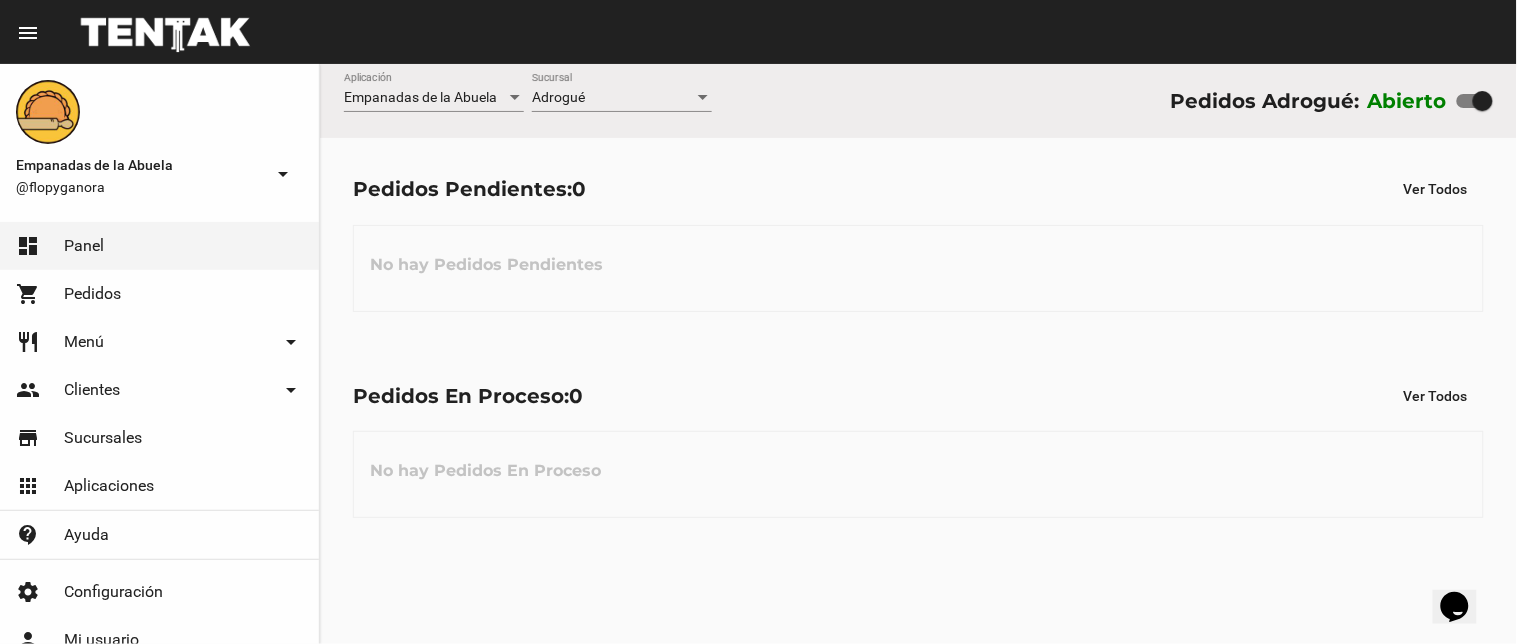click on "Adrogué Sucursal" 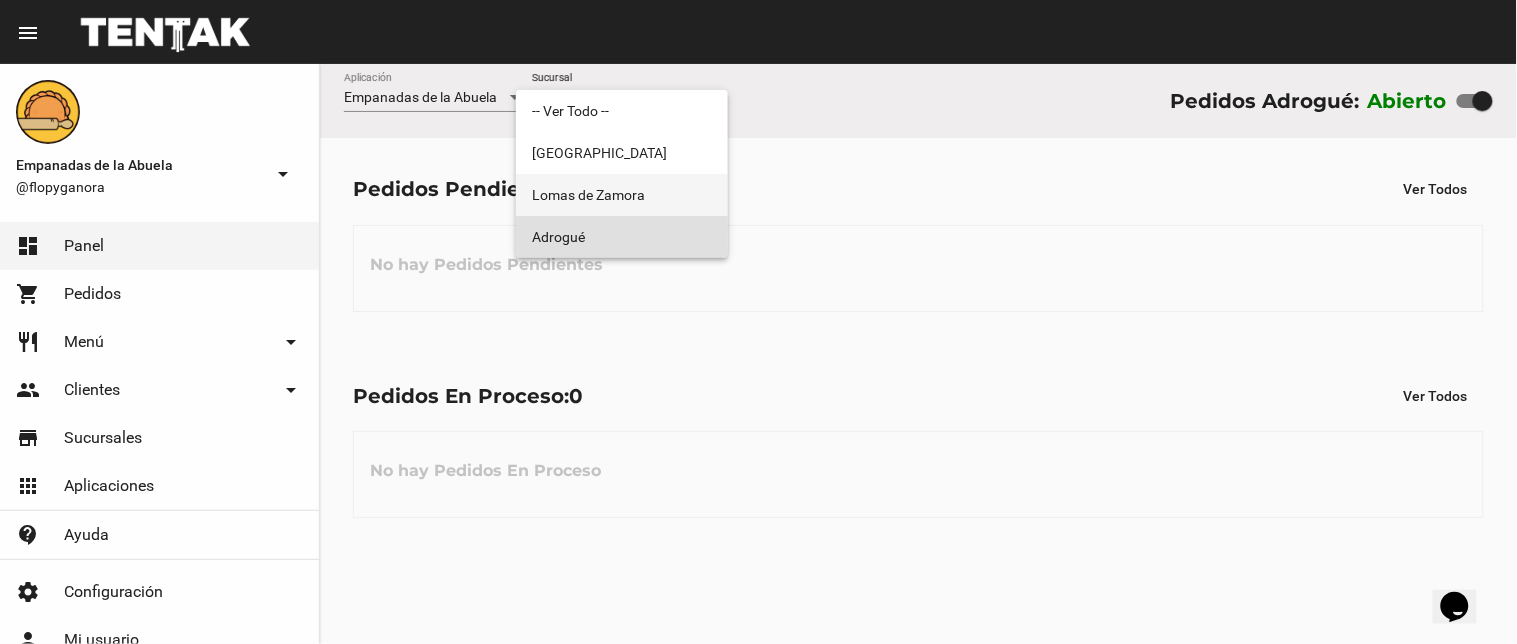 click on "Lomas de Zamora" at bounding box center (622, 195) 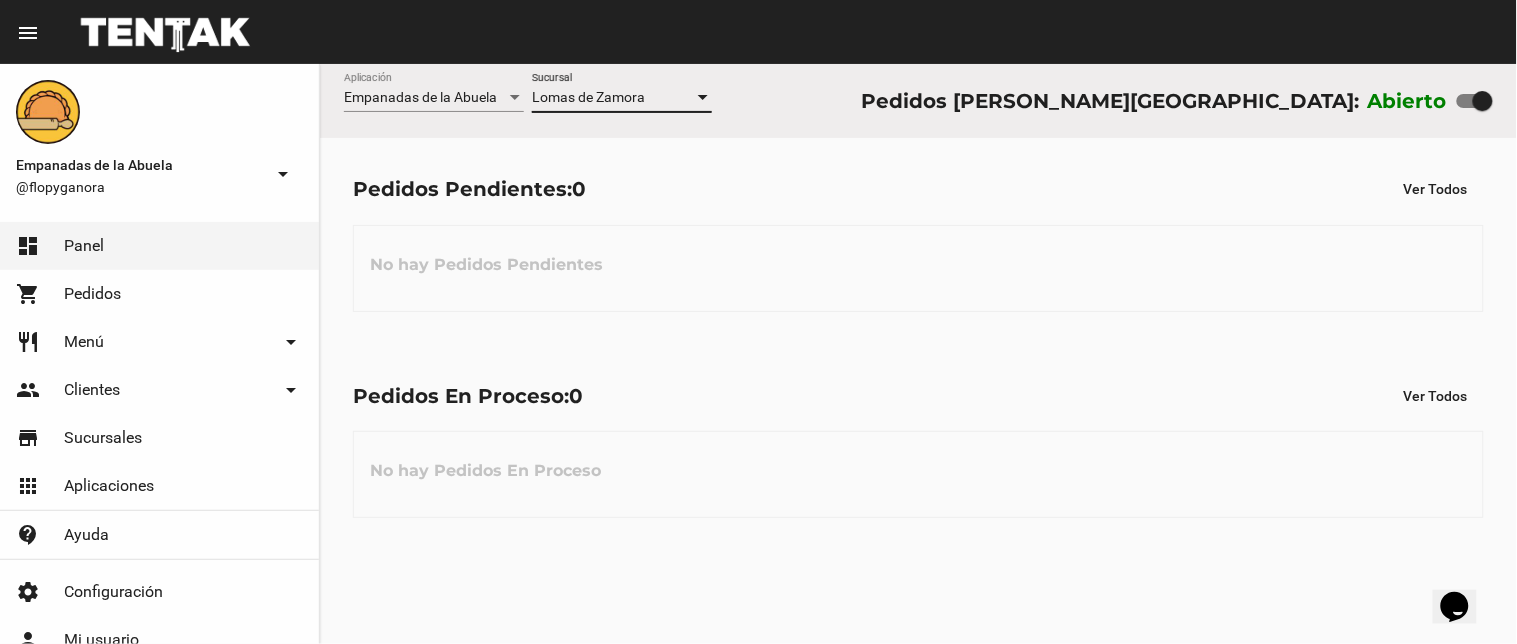 click on "Lomas de Zamora" at bounding box center (588, 97) 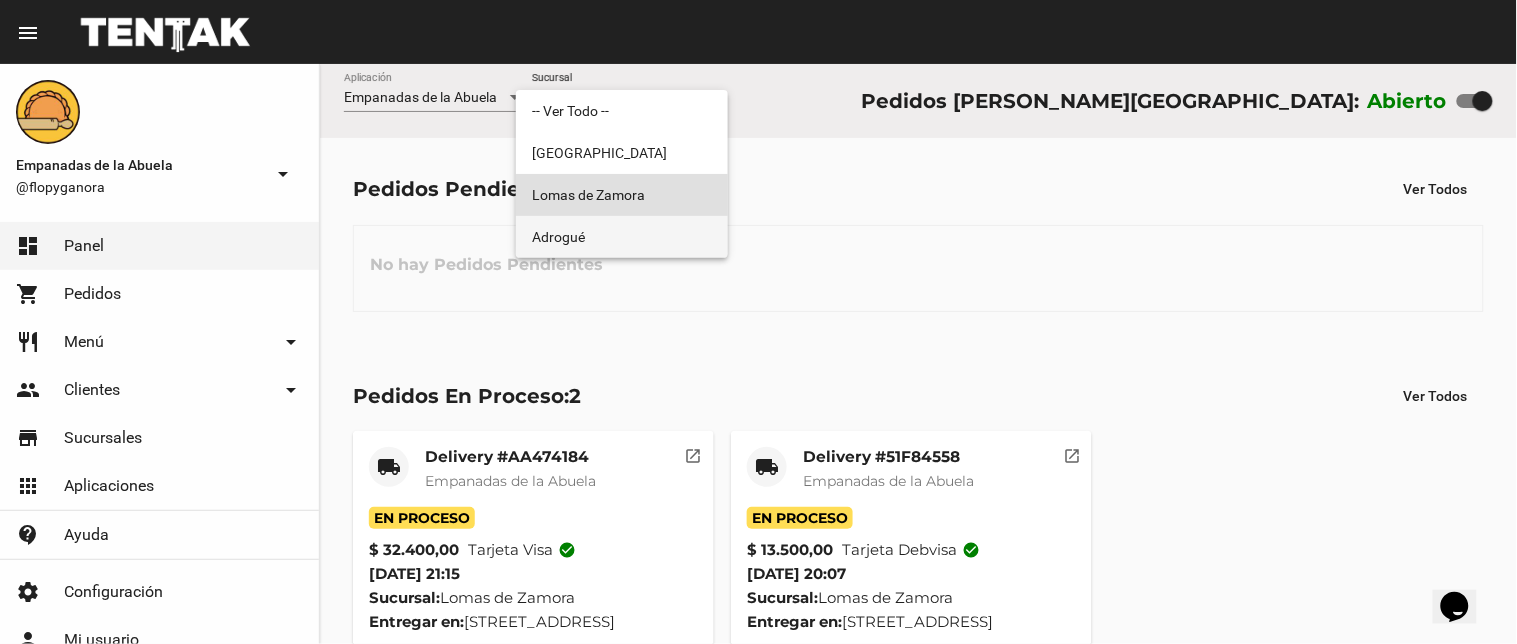 click on "Adrogué" at bounding box center (622, 237) 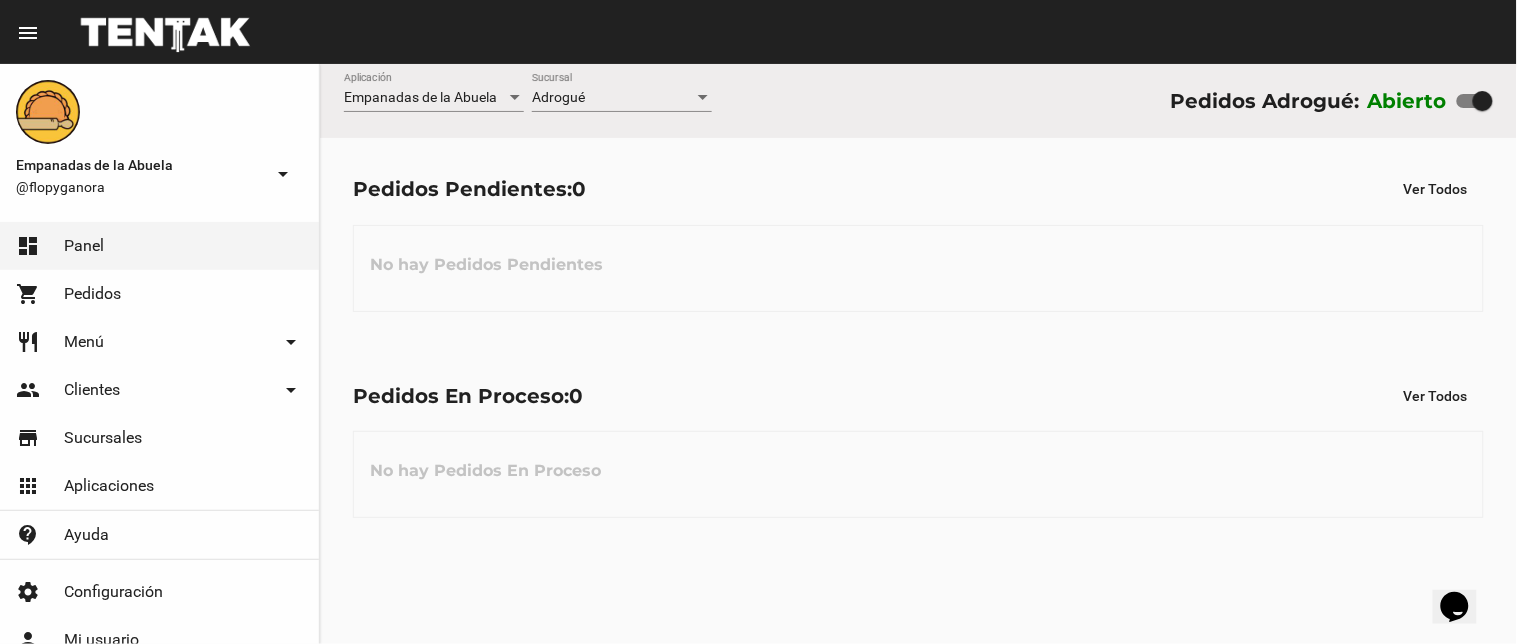 drag, startPoint x: 572, startPoint y: 66, endPoint x: 581, endPoint y: 106, distance: 41 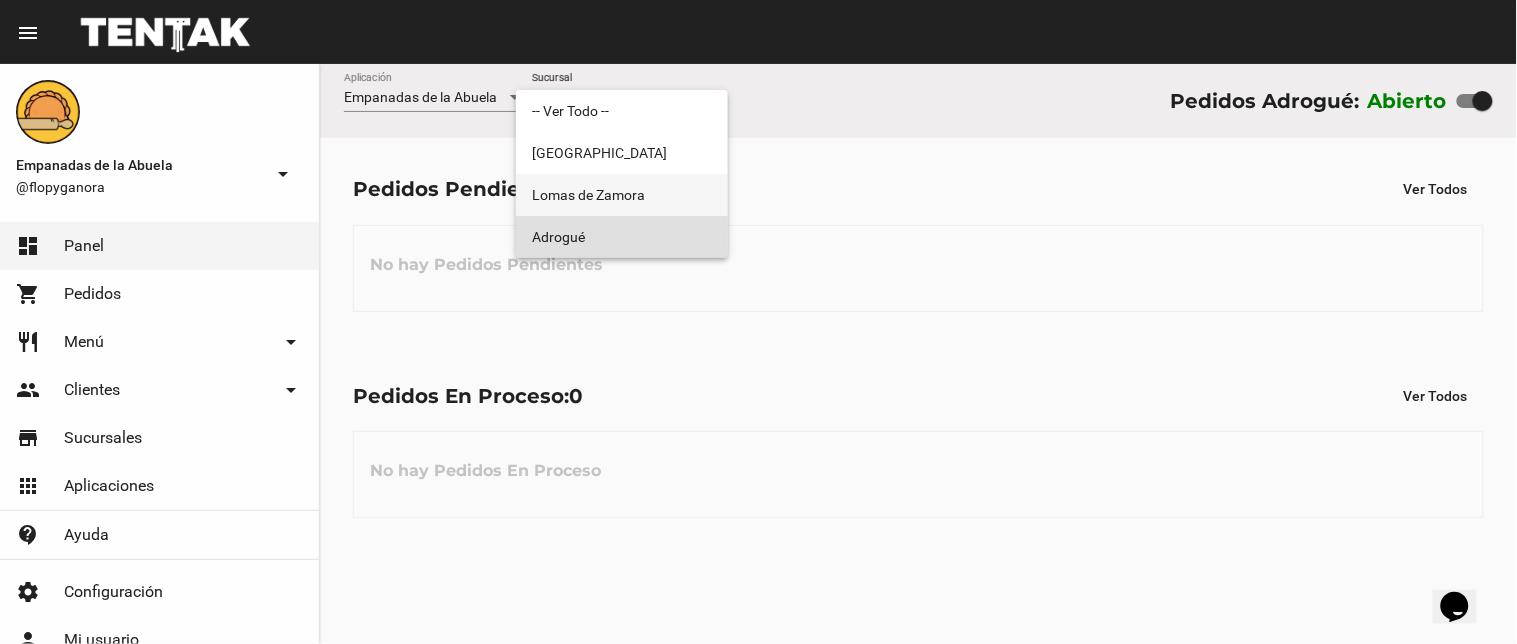 drag, startPoint x: 615, startPoint y: 191, endPoint x: 636, endPoint y: 117, distance: 76.922035 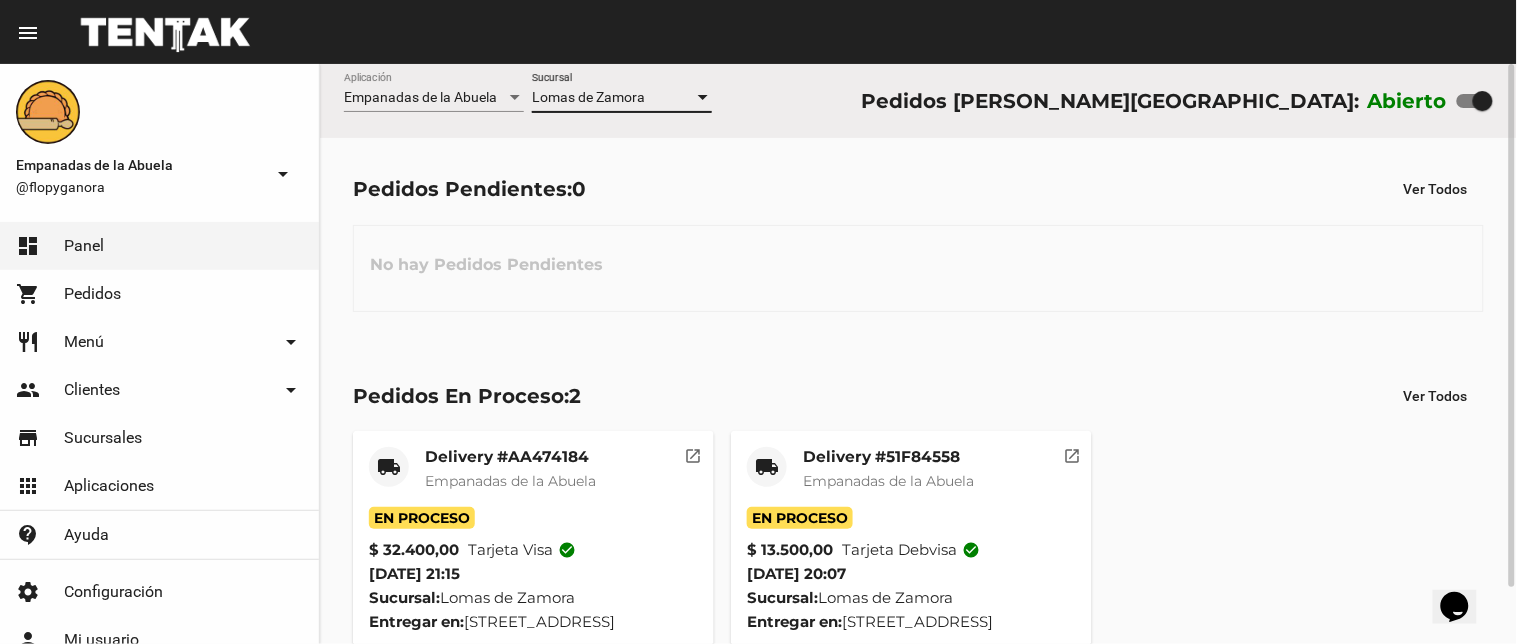 click on "Lomas de Zamora" at bounding box center (588, 97) 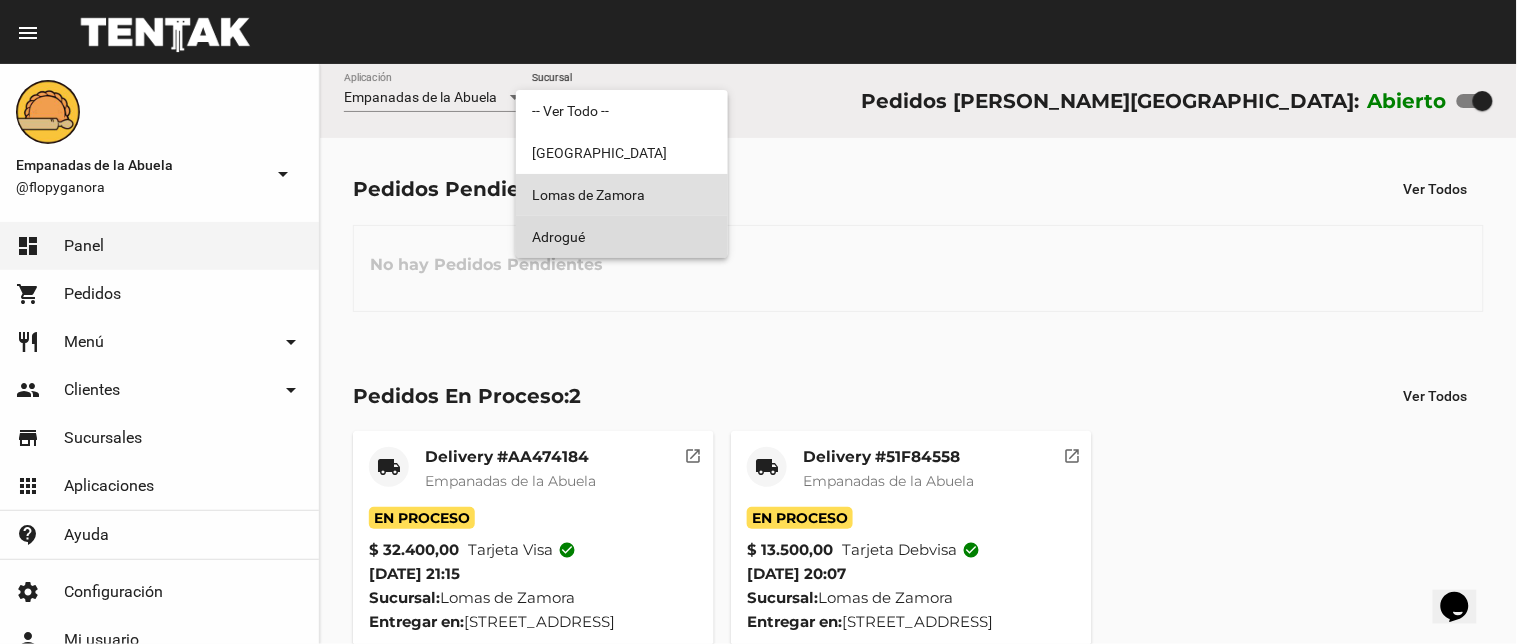 click on "Adrogué" at bounding box center [622, 237] 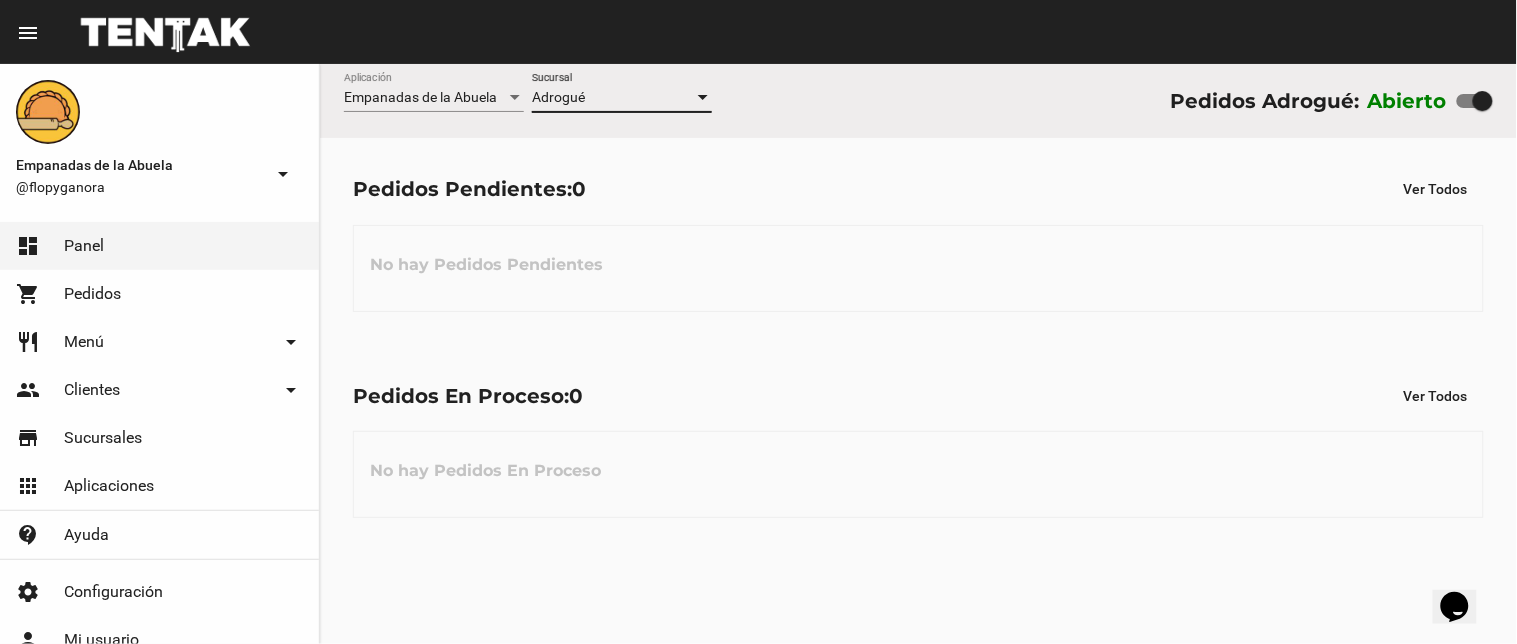click on "Adrogué" at bounding box center [558, 97] 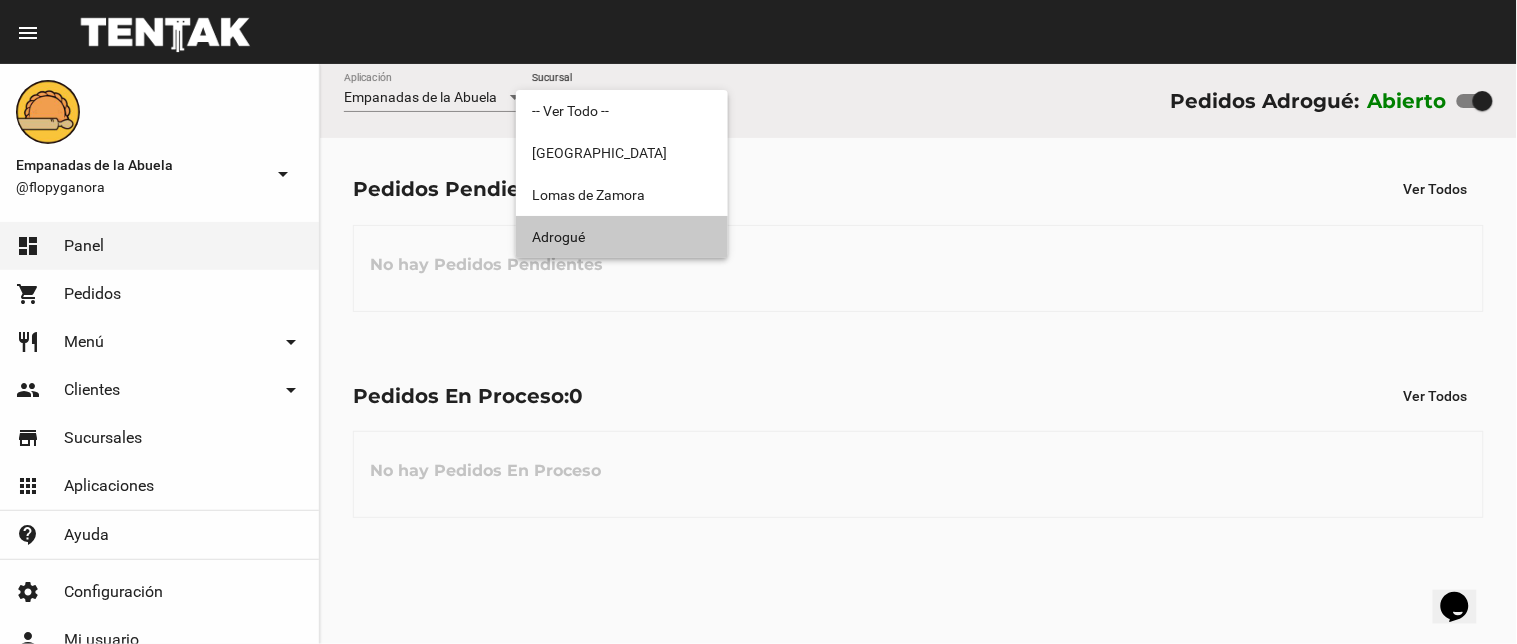 drag, startPoint x: 590, startPoint y: 234, endPoint x: 510, endPoint y: 264, distance: 85.44004 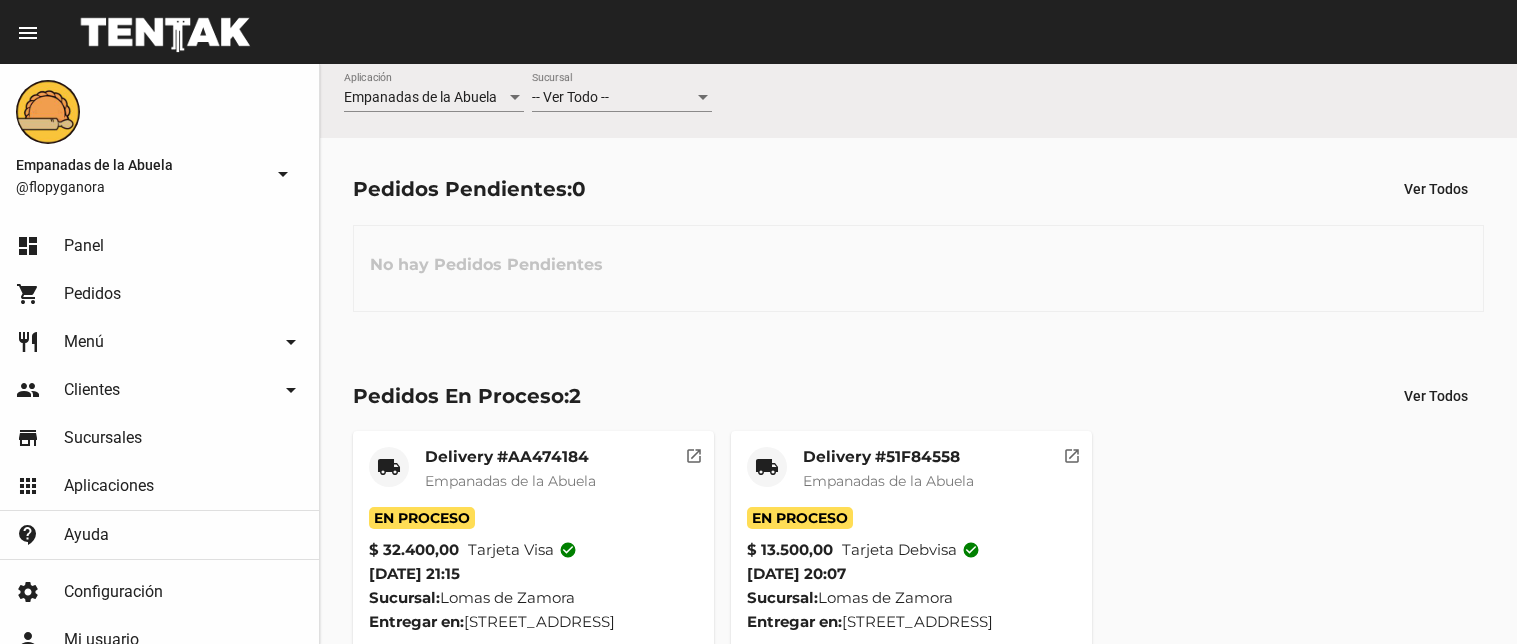 scroll, scrollTop: 0, scrollLeft: 0, axis: both 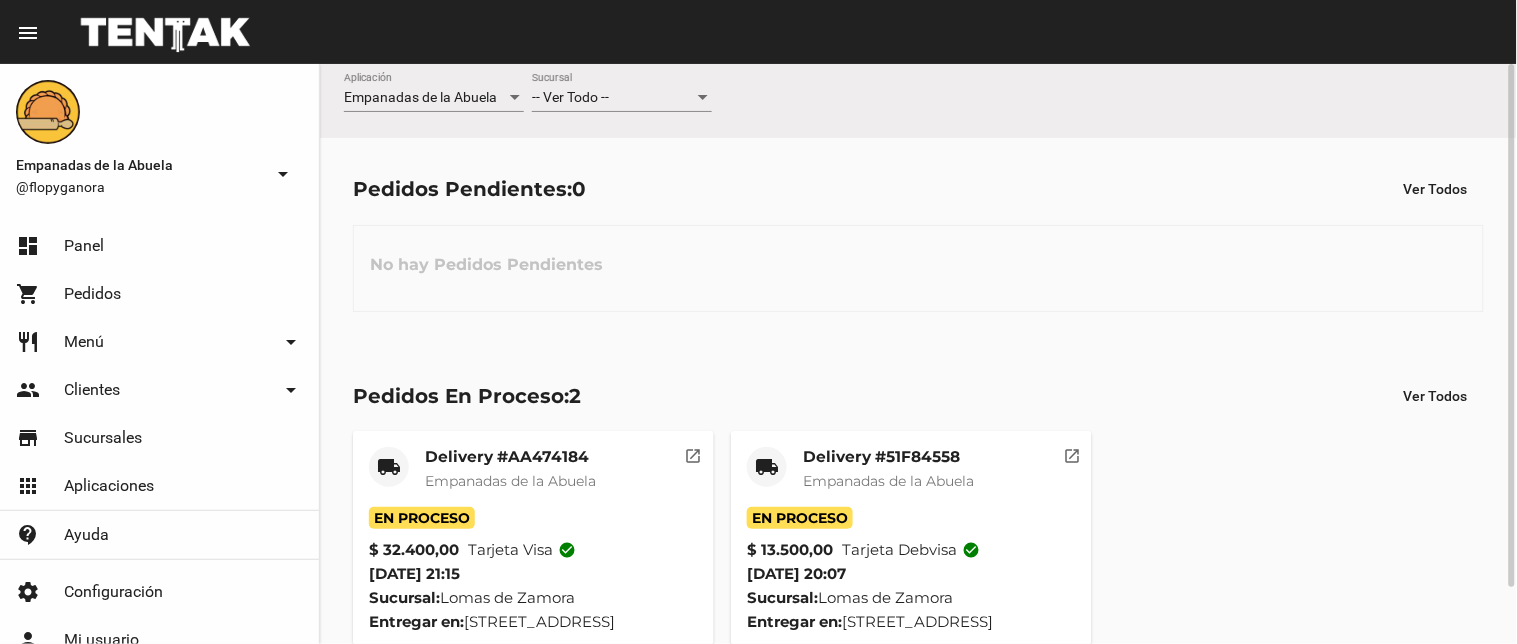 click on "-- Ver Todo -- Sucursal" 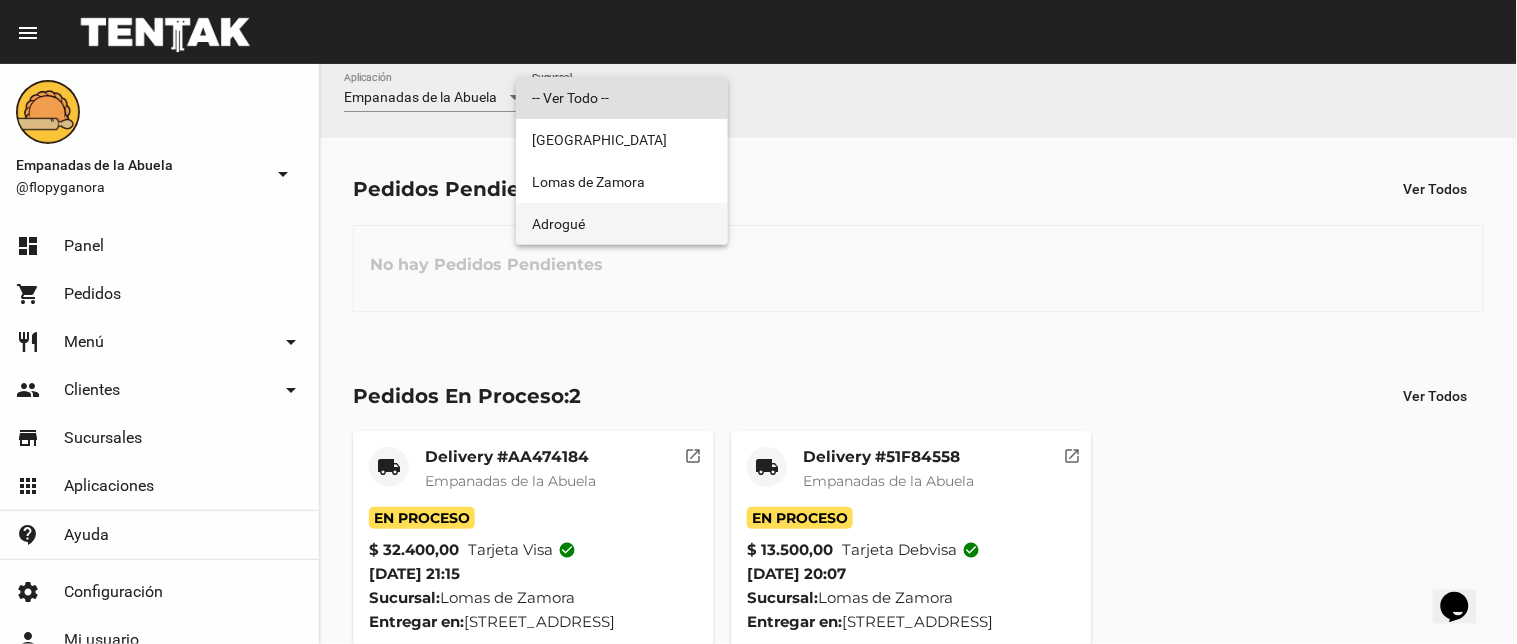 click on "Adrogué" at bounding box center [622, 224] 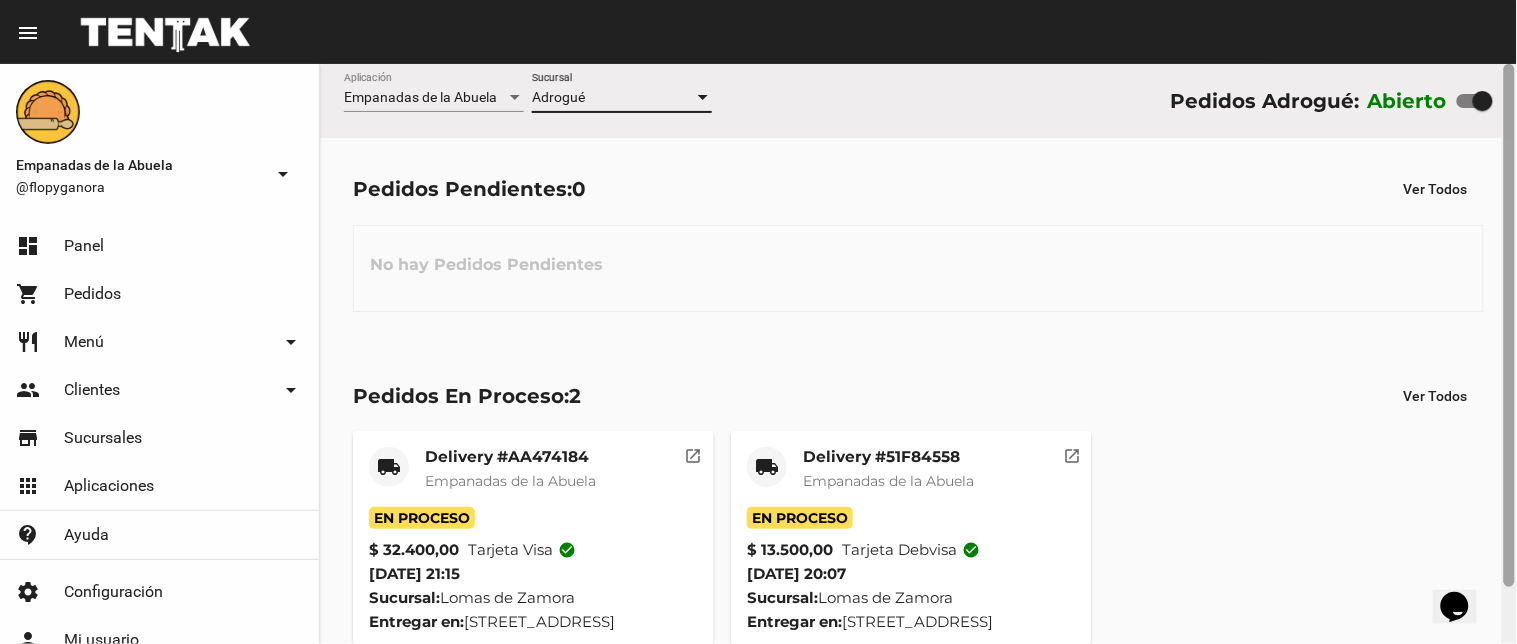 scroll, scrollTop: 0, scrollLeft: 0, axis: both 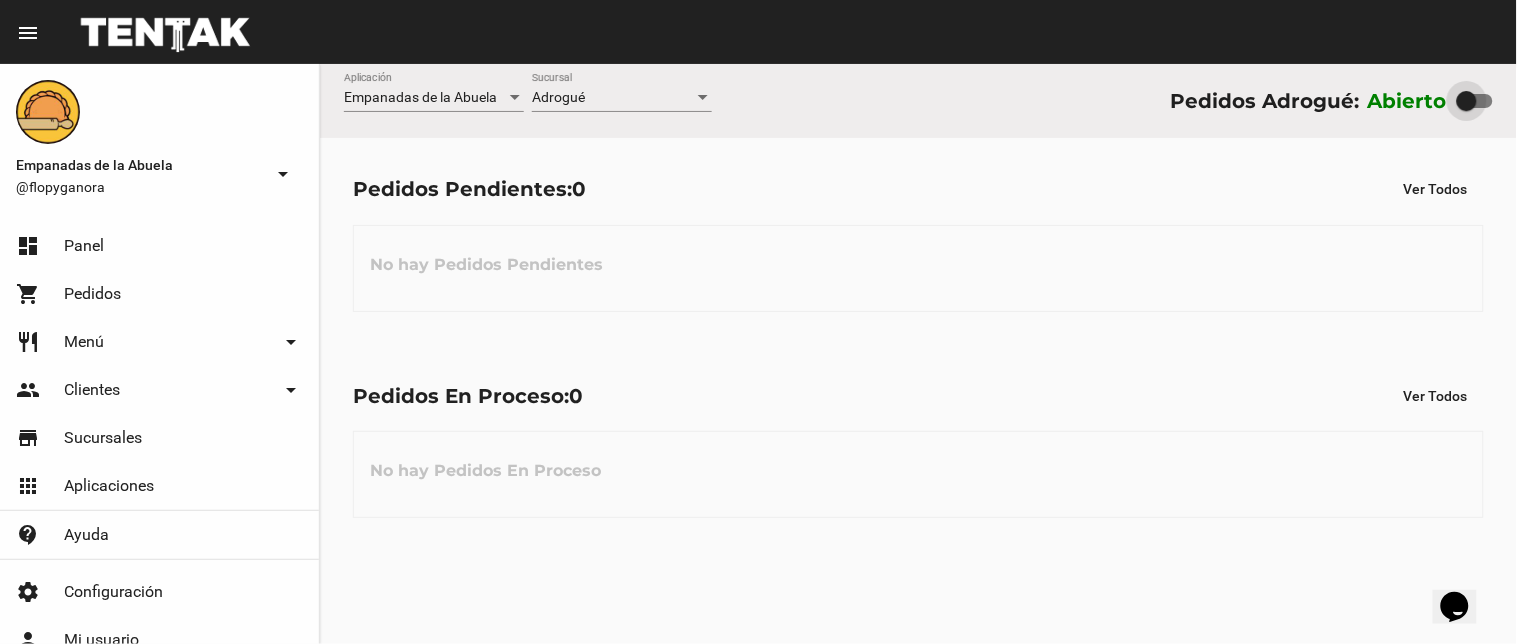 drag, startPoint x: 1482, startPoint y: 101, endPoint x: 922, endPoint y: 365, distance: 619.109 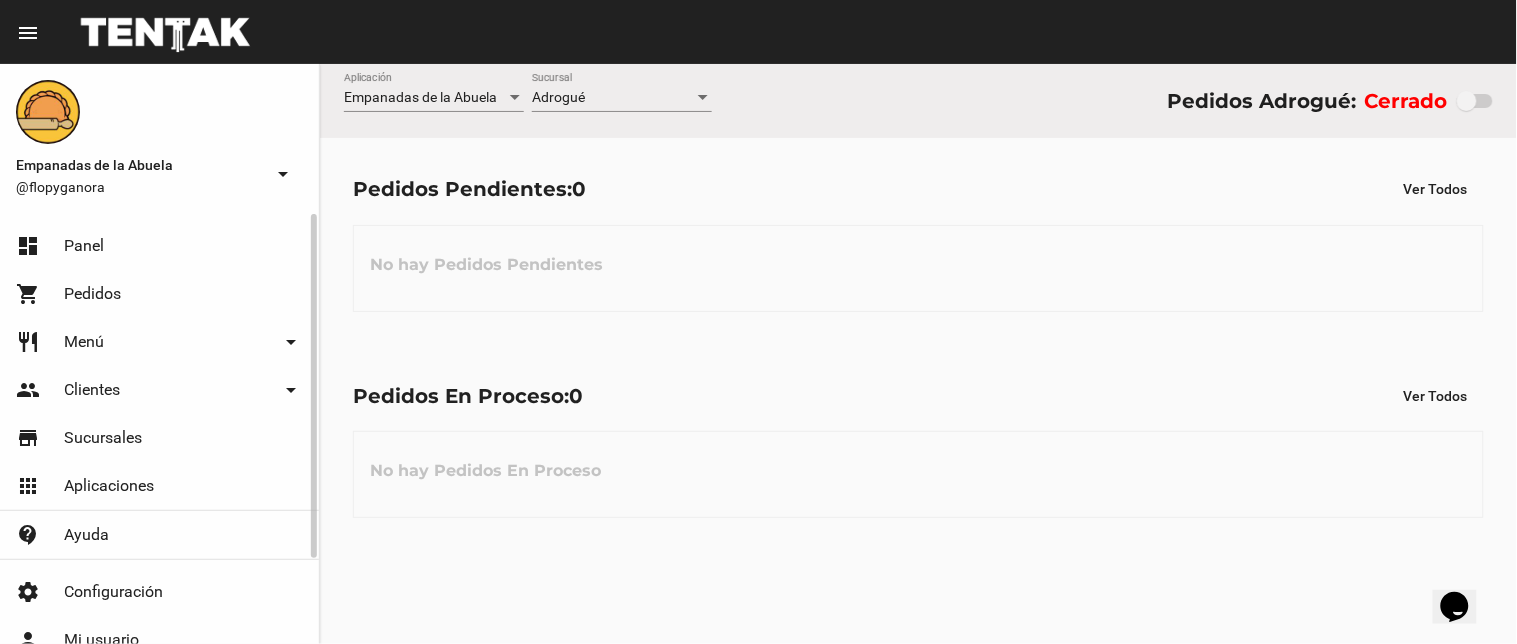 scroll, scrollTop: 105, scrollLeft: 0, axis: vertical 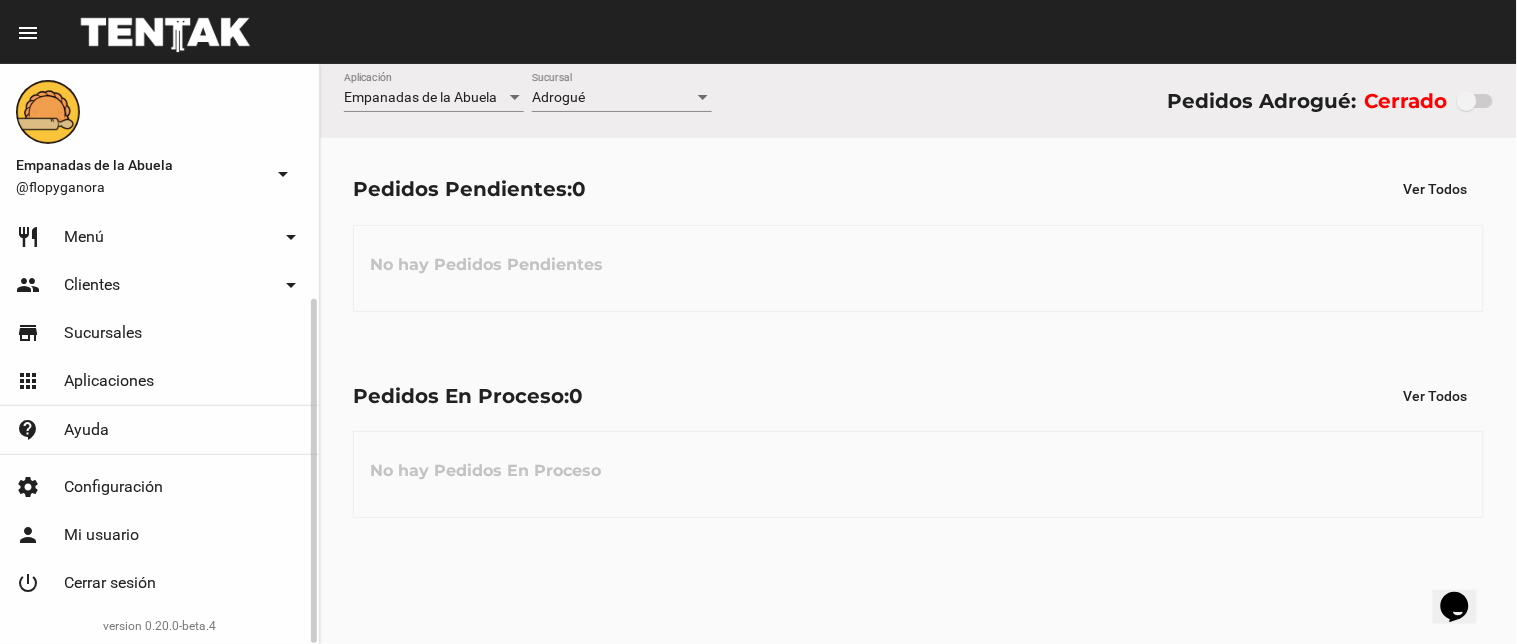 click on "power_settings_new Cerrar sesión" 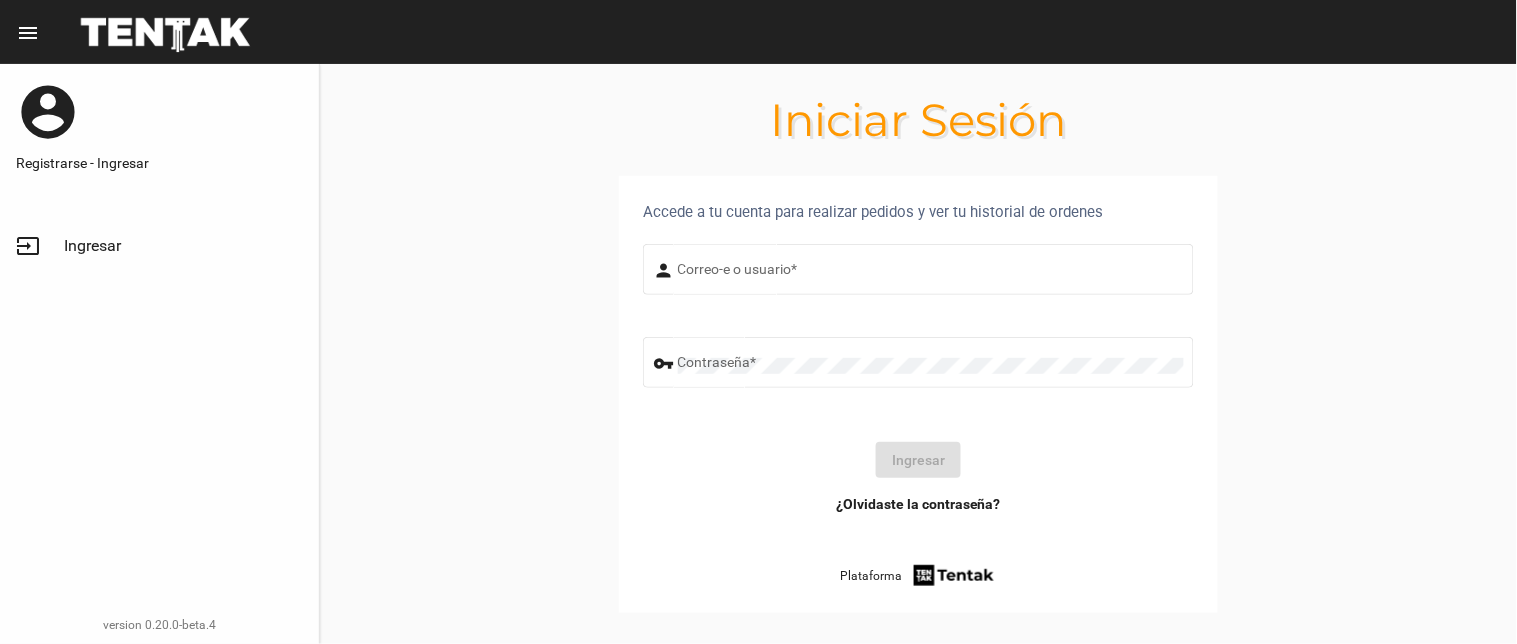 scroll, scrollTop: 0, scrollLeft: 0, axis: both 